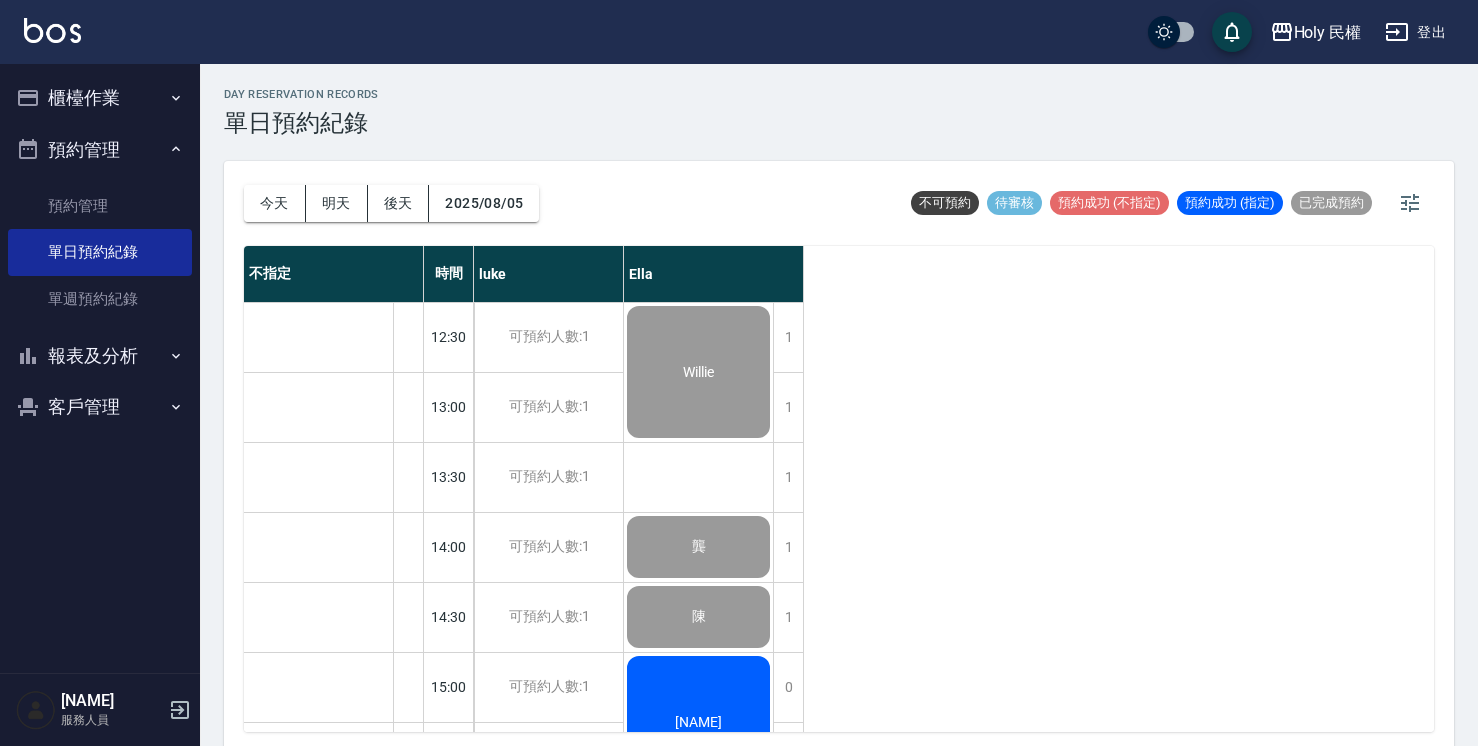 scroll, scrollTop: 5, scrollLeft: 0, axis: vertical 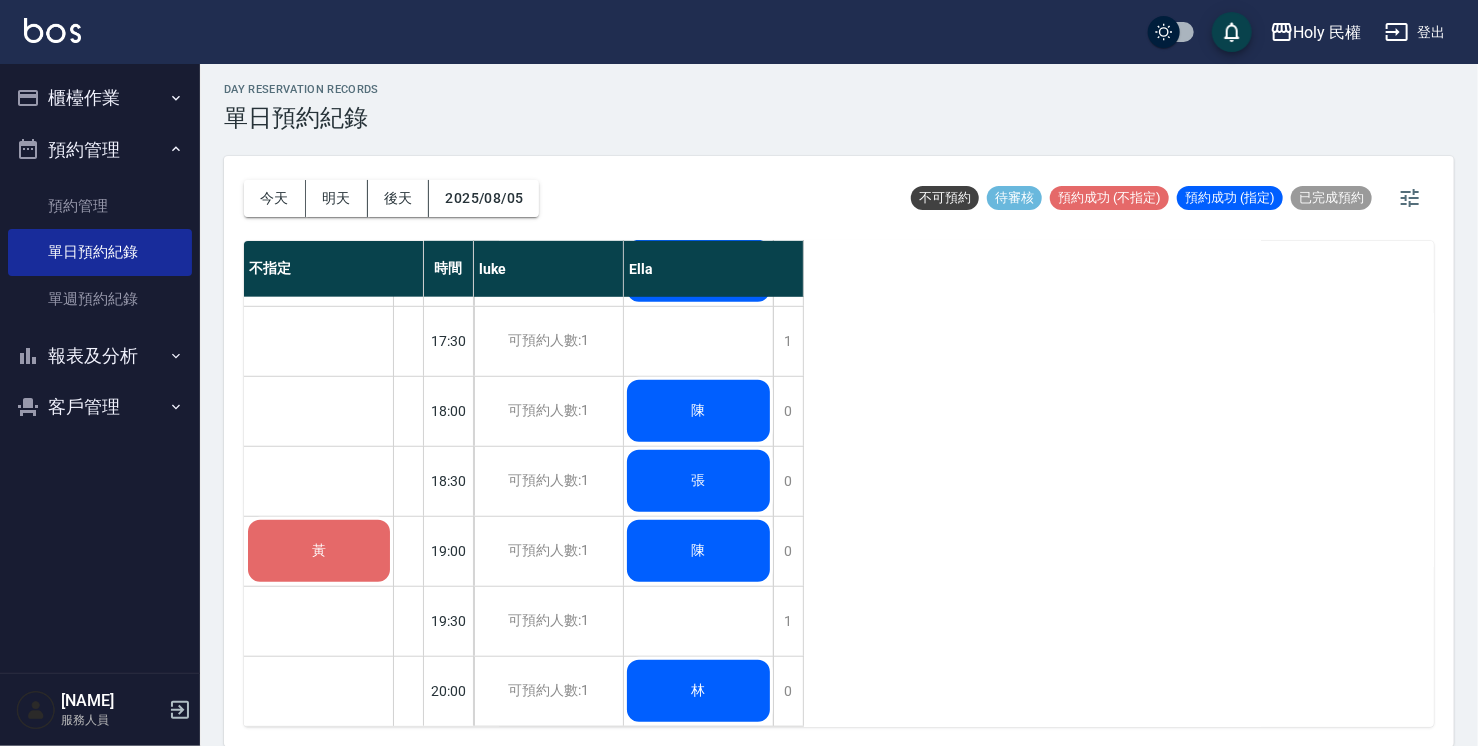 drag, startPoint x: 780, startPoint y: 594, endPoint x: 1018, endPoint y: 655, distance: 245.6929 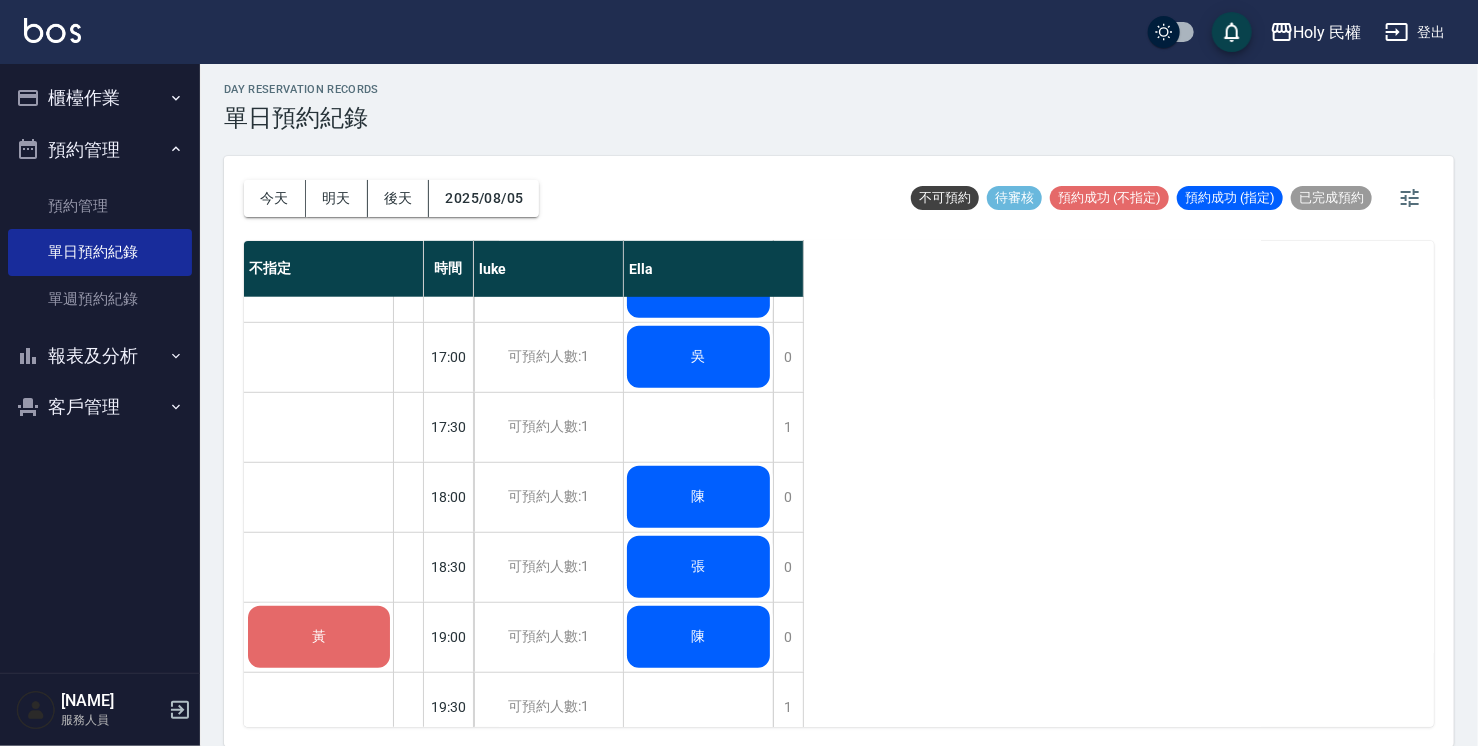 scroll, scrollTop: 505, scrollLeft: 0, axis: vertical 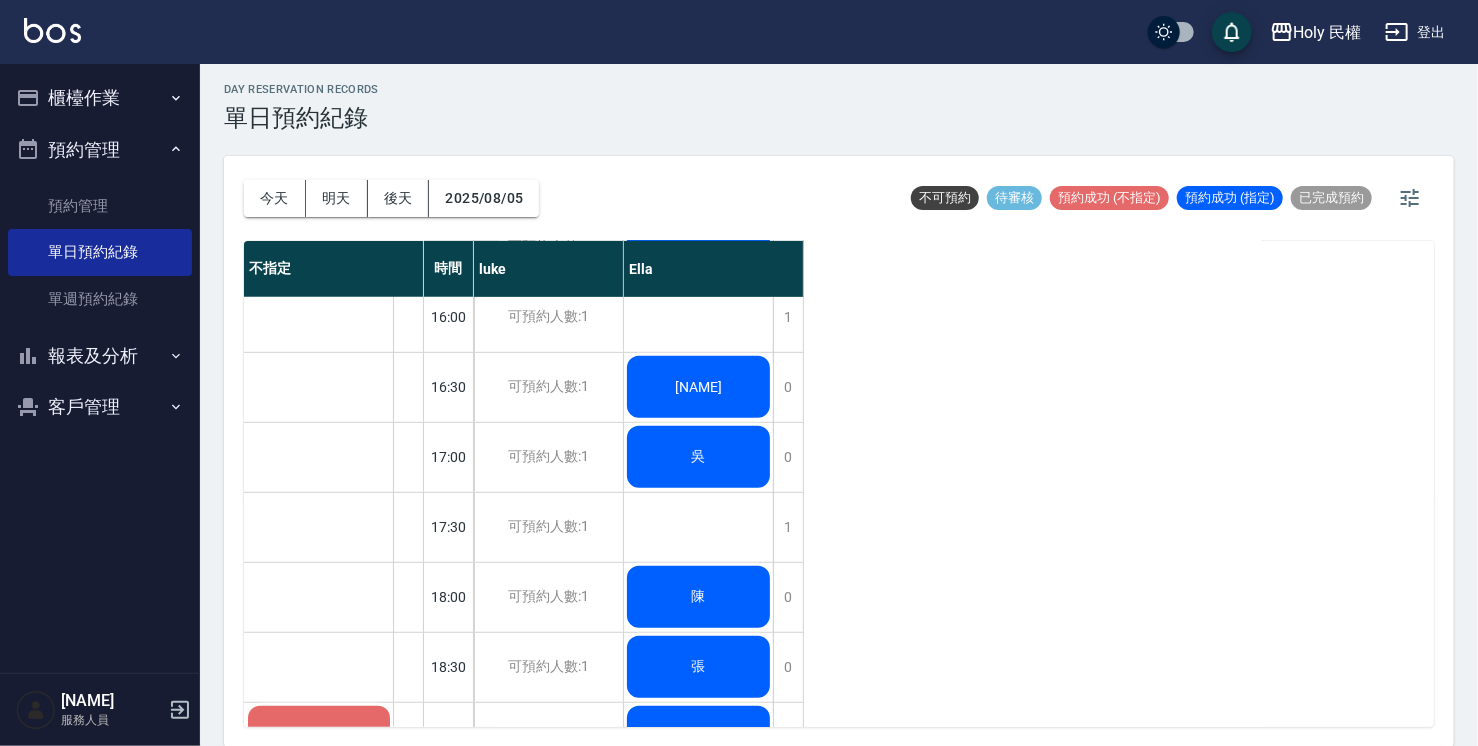 click on "[NAME]" at bounding box center [698, -138] 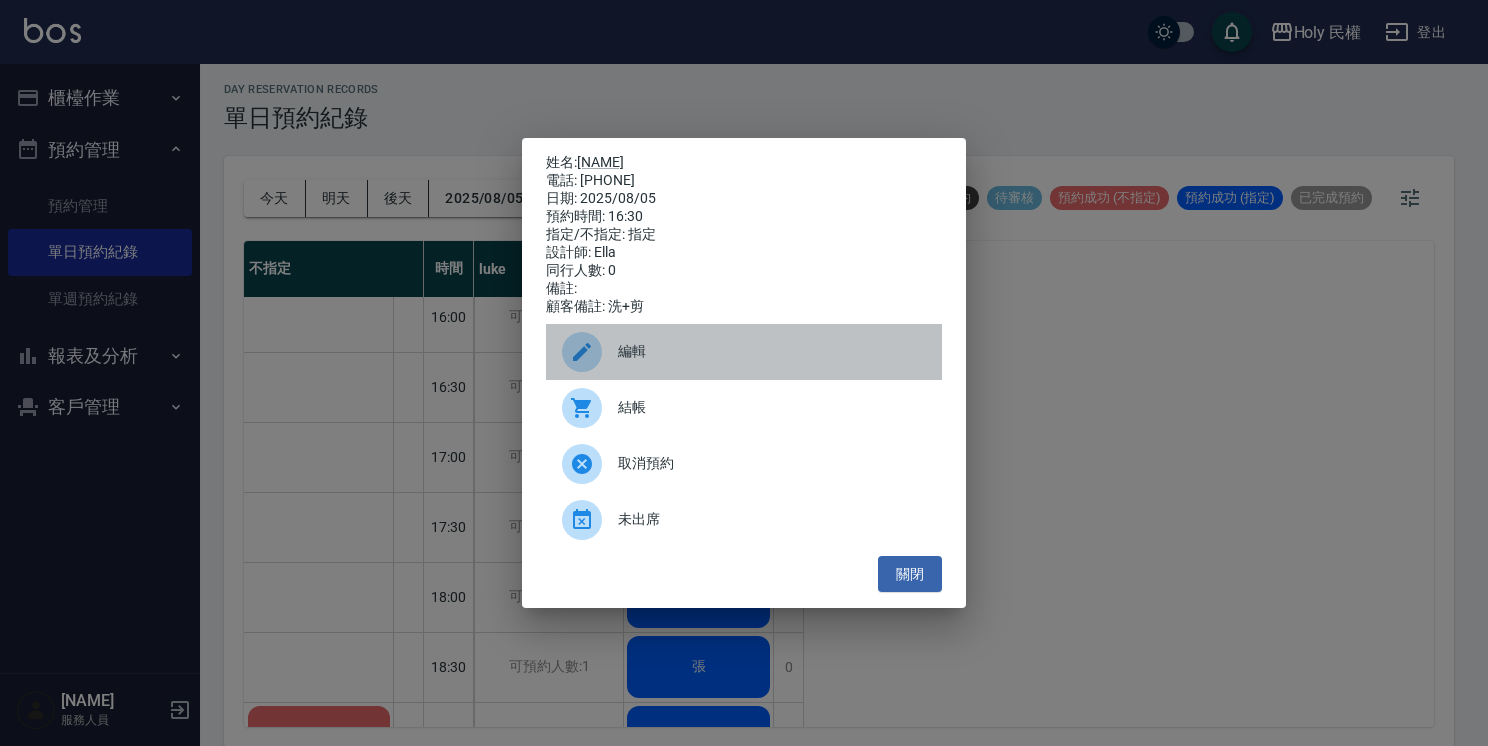click on "編輯" at bounding box center [744, 352] 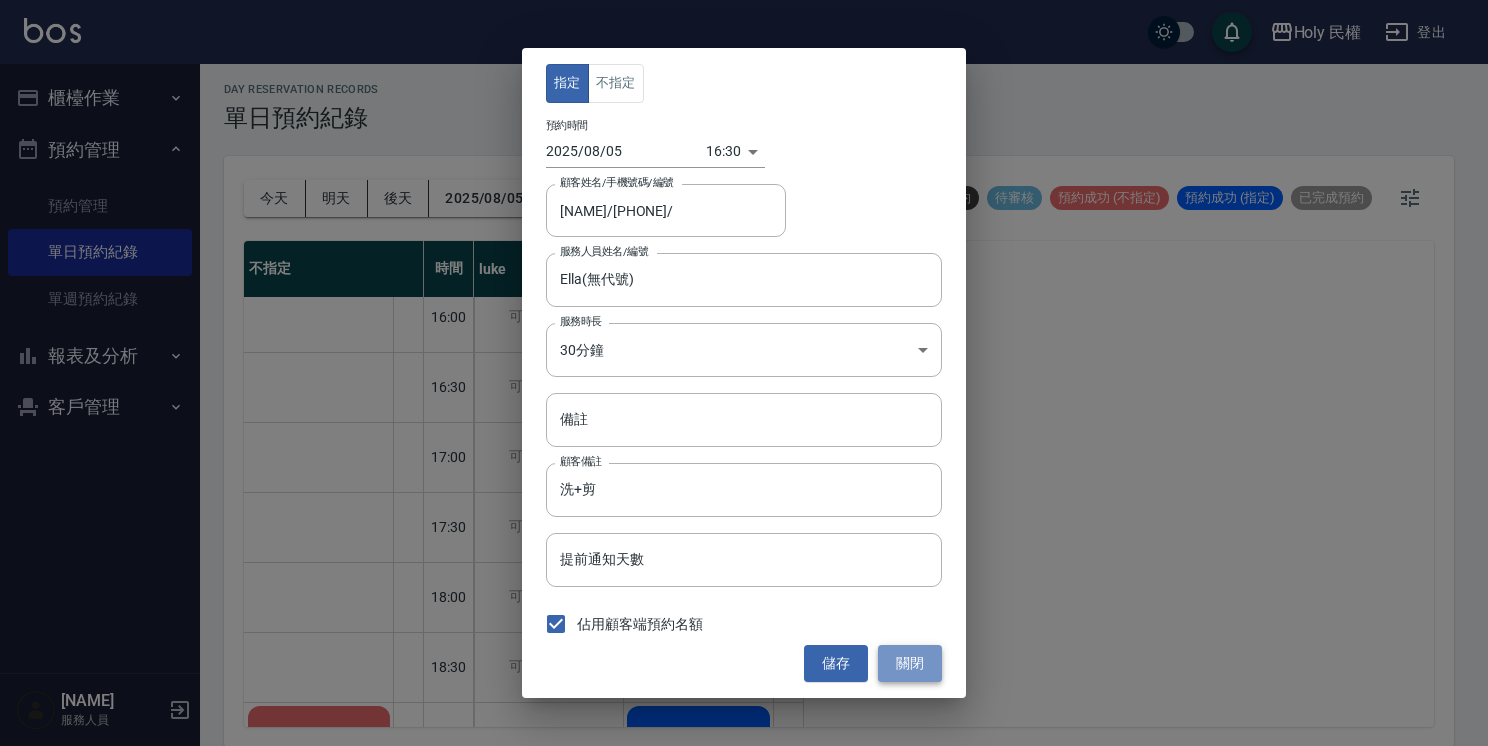 click on "關閉" at bounding box center [910, 663] 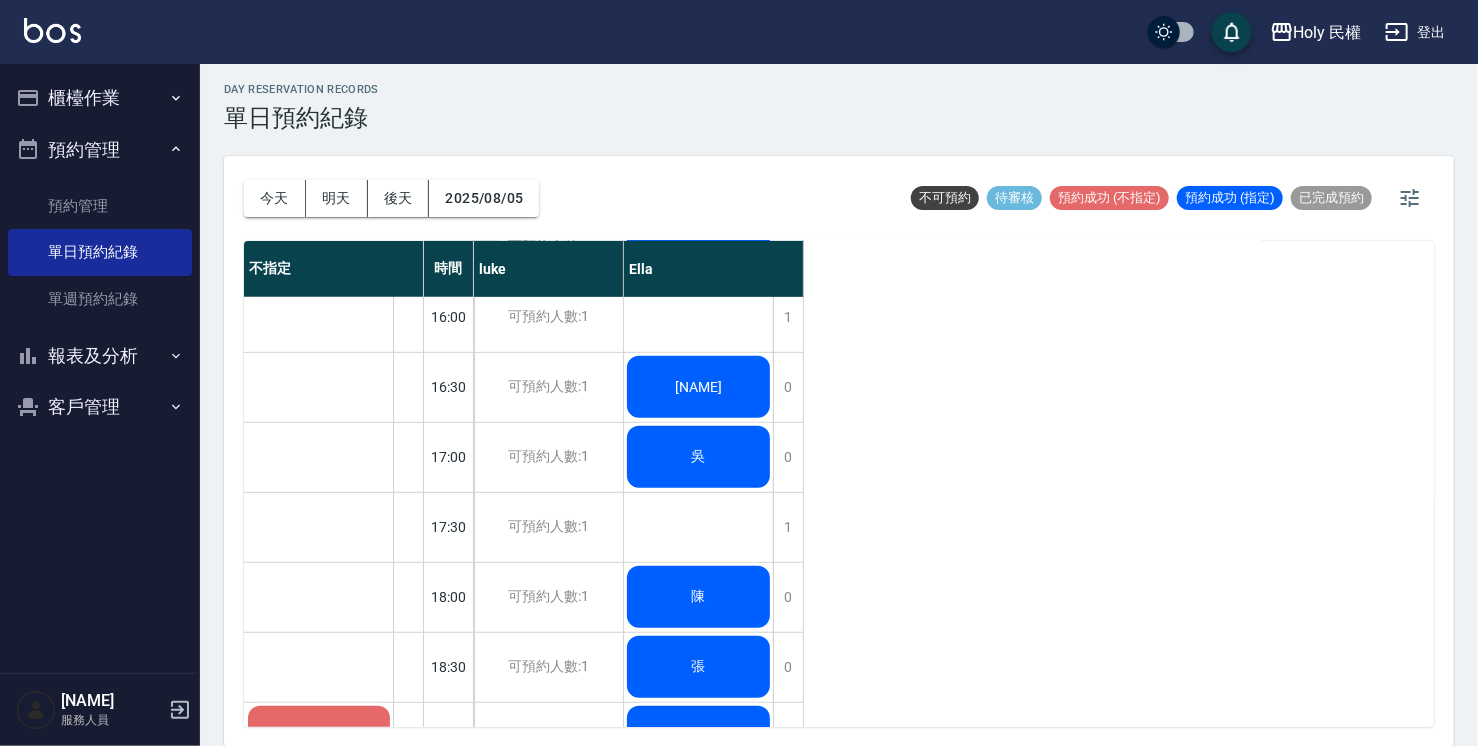 click on "[NAME]" at bounding box center (698, -138) 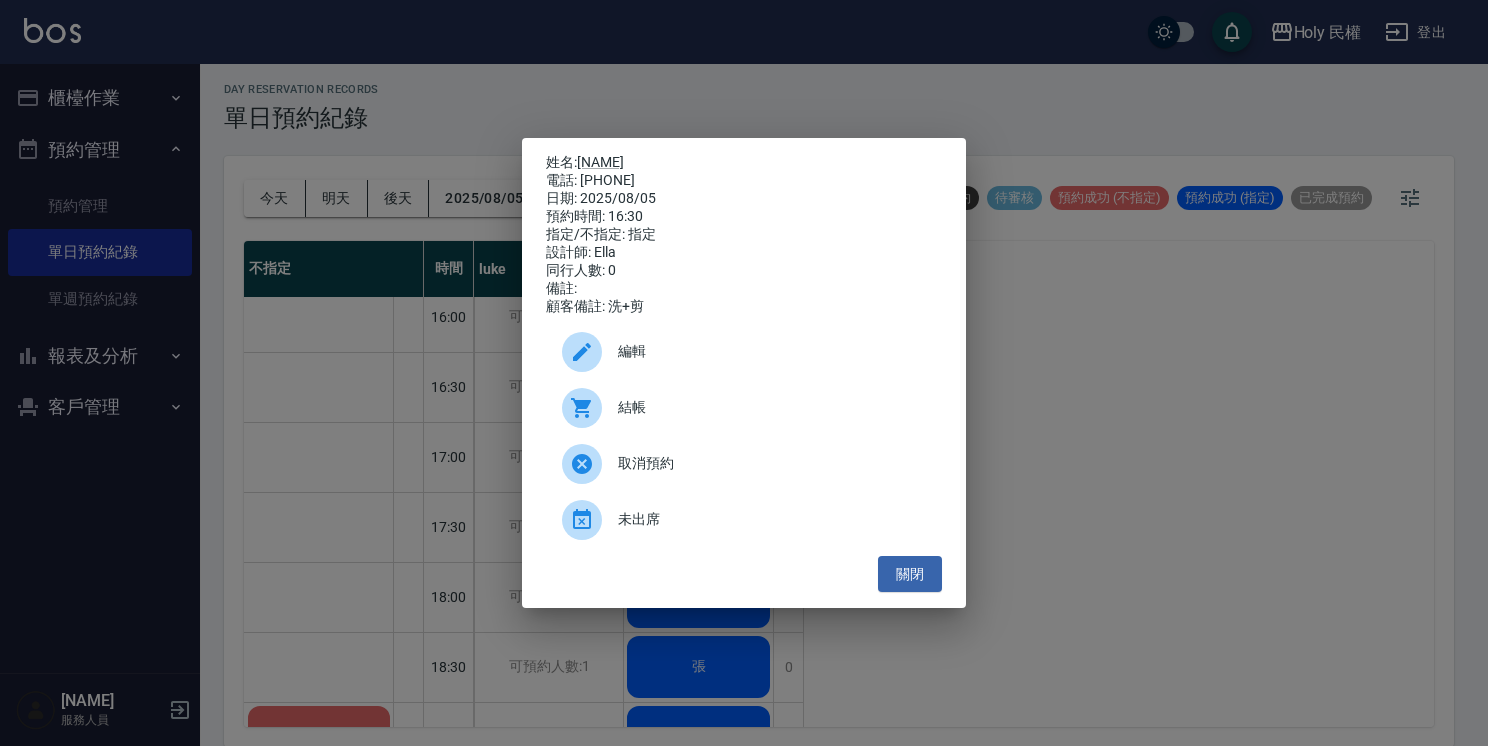 click on "結帳" at bounding box center (772, 407) 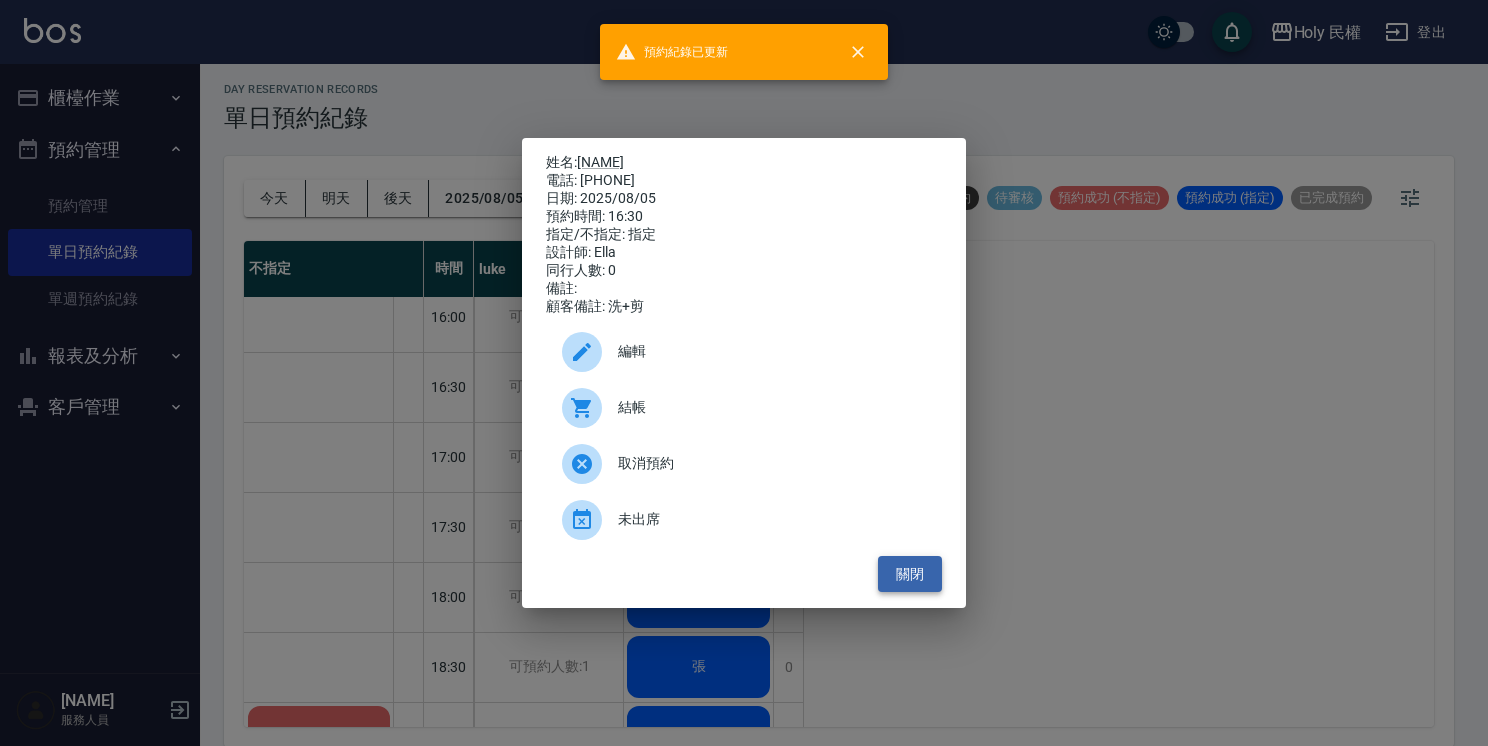 click on "關閉" at bounding box center [910, 574] 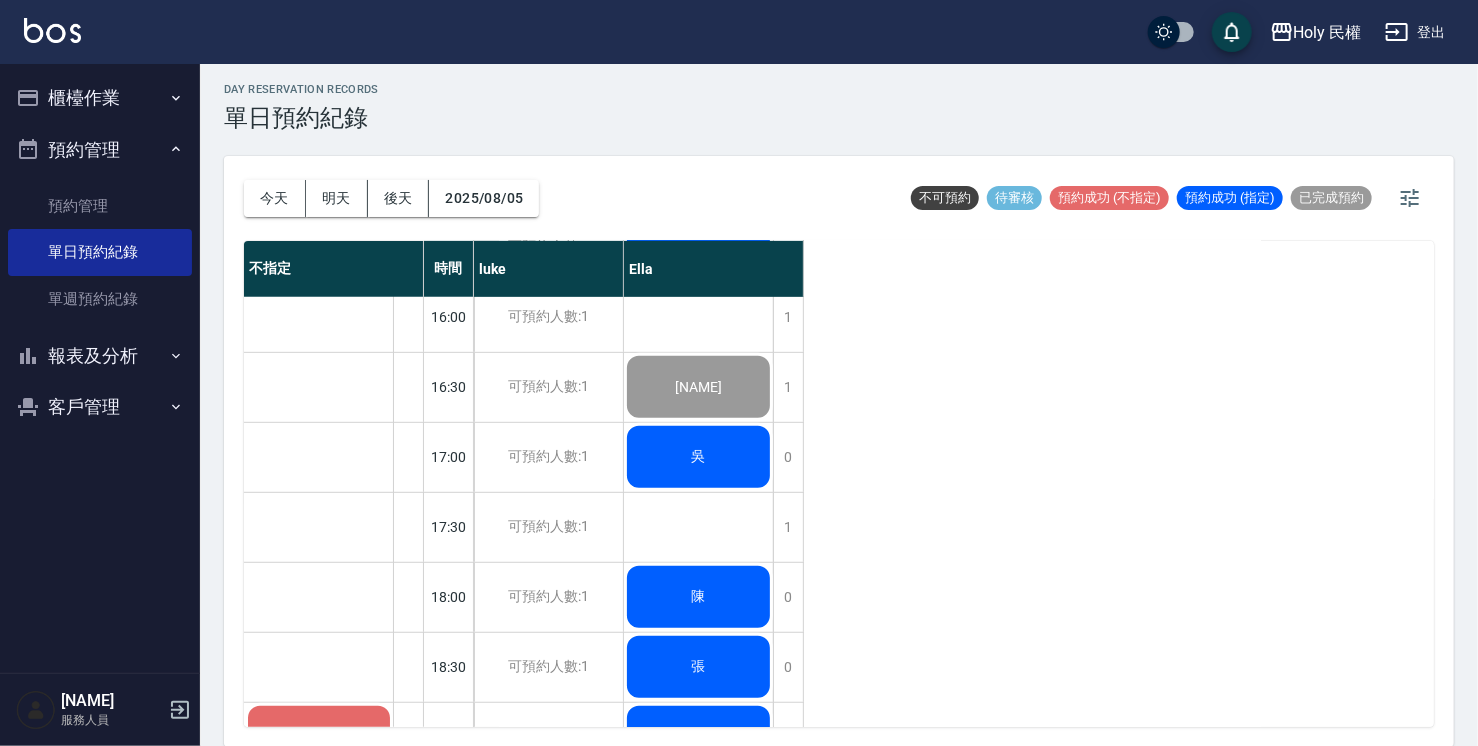 click on "吳" at bounding box center (698, -138) 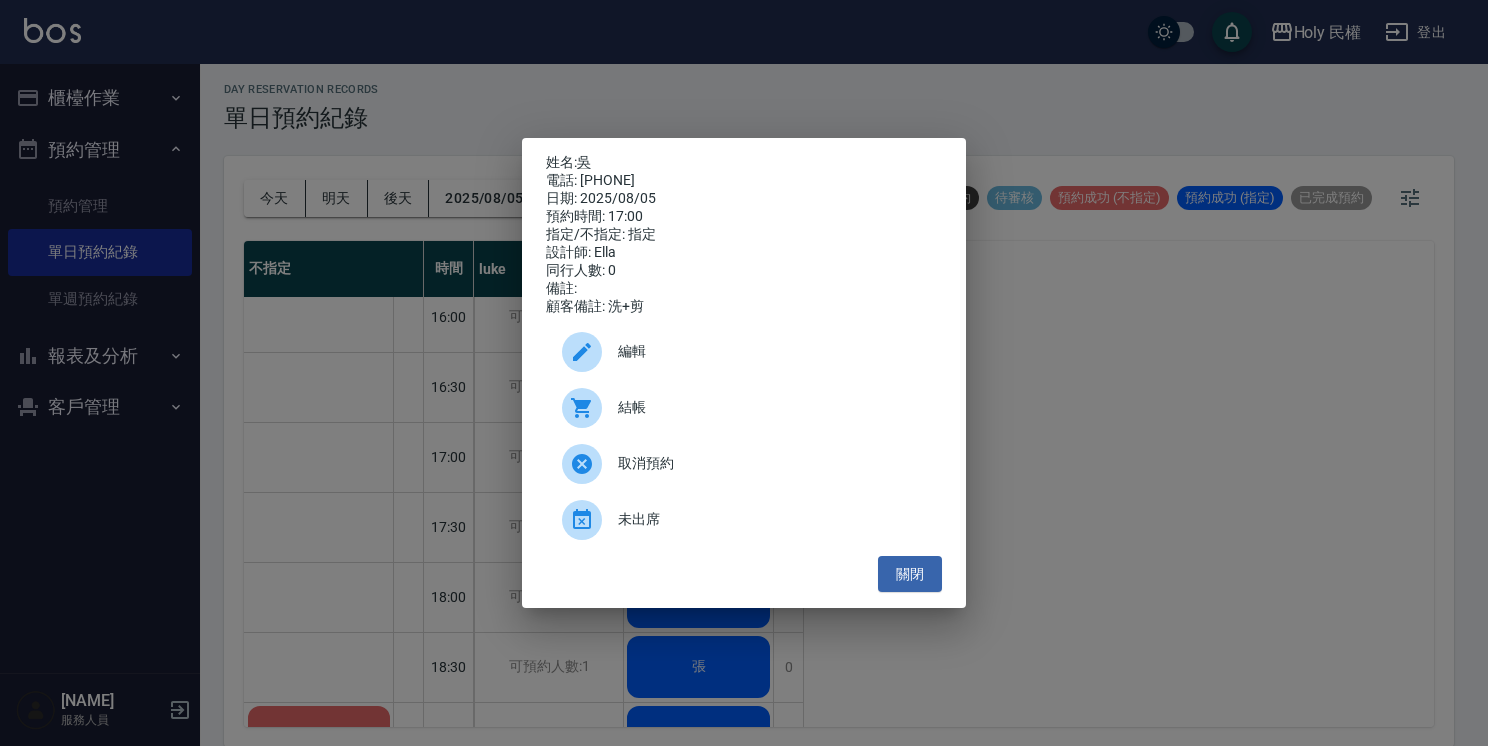 click on "結帳" at bounding box center [772, 407] 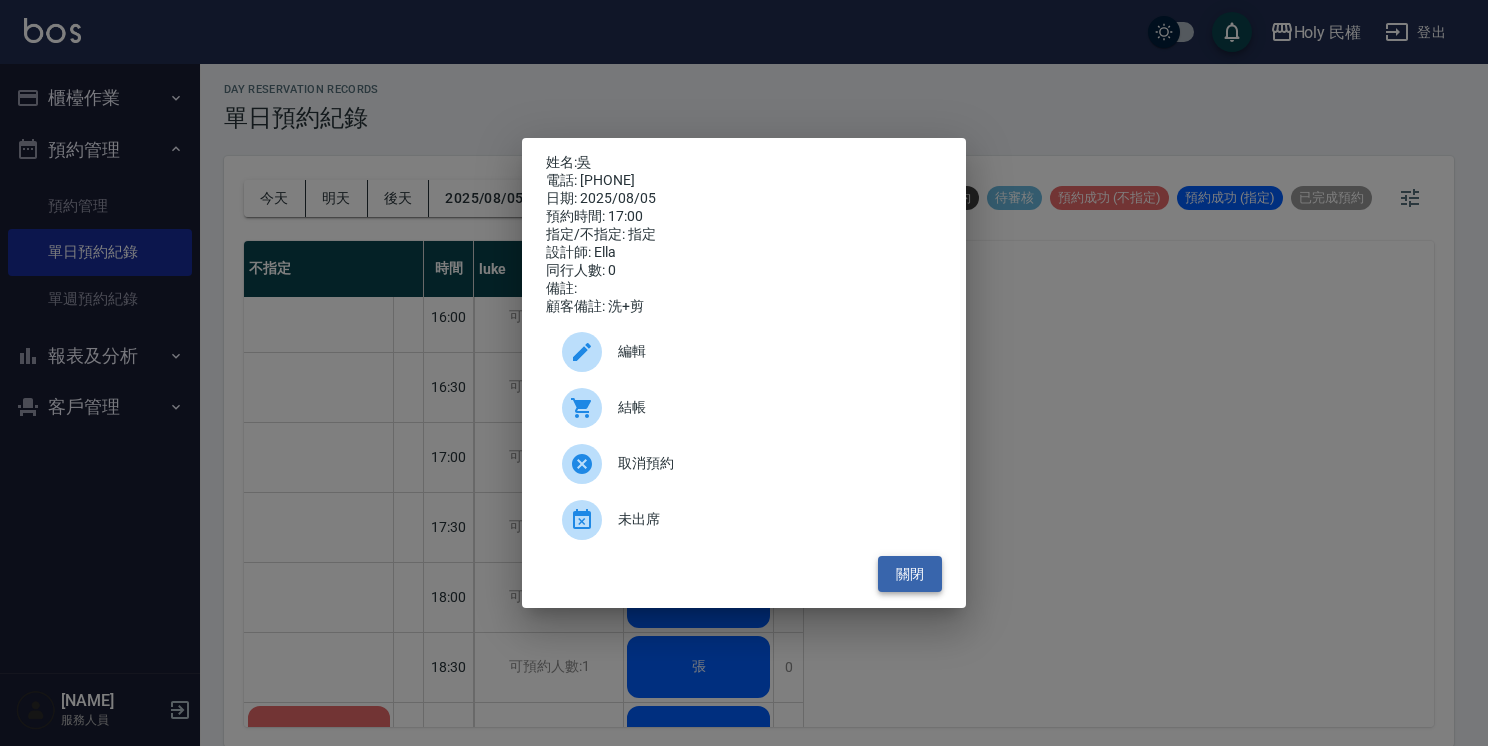 click on "關閉" at bounding box center [910, 574] 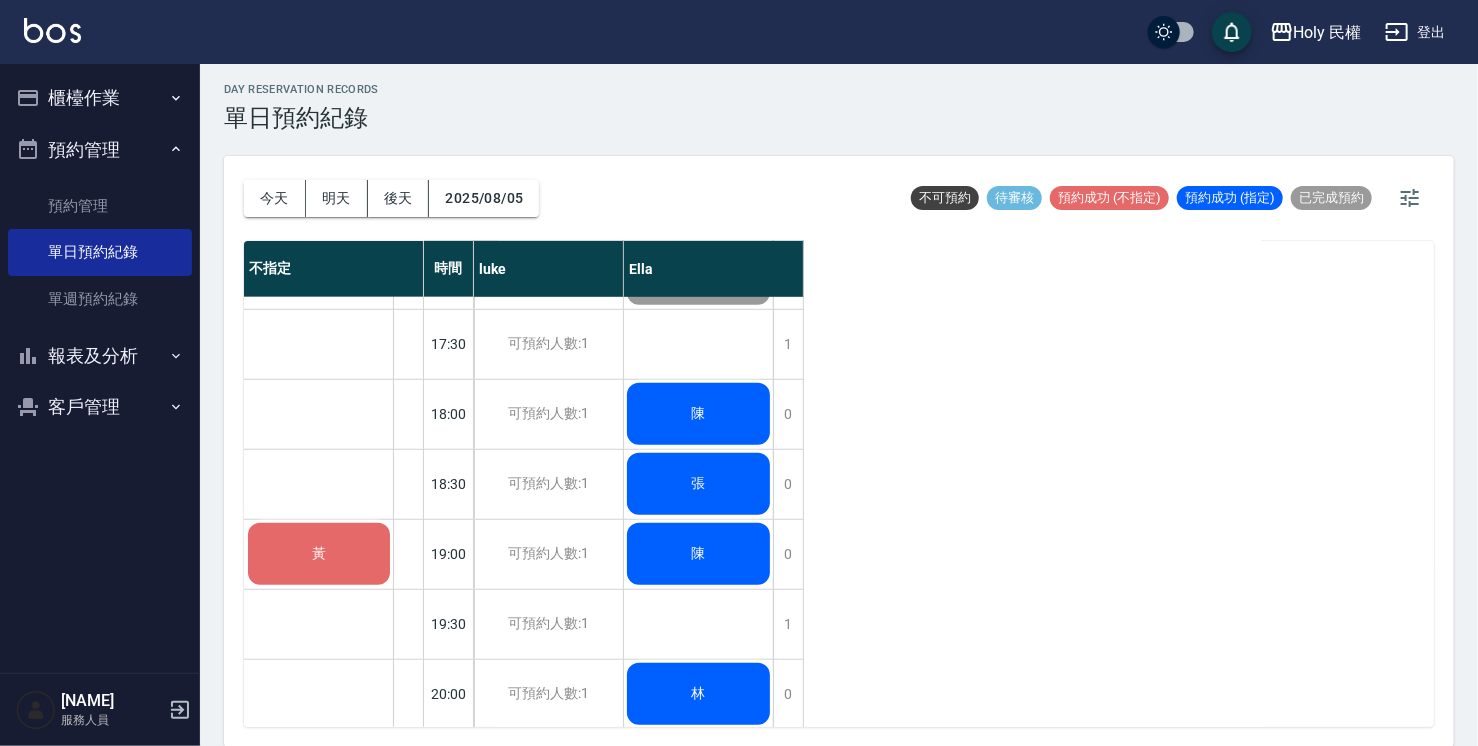 scroll, scrollTop: 705, scrollLeft: 0, axis: vertical 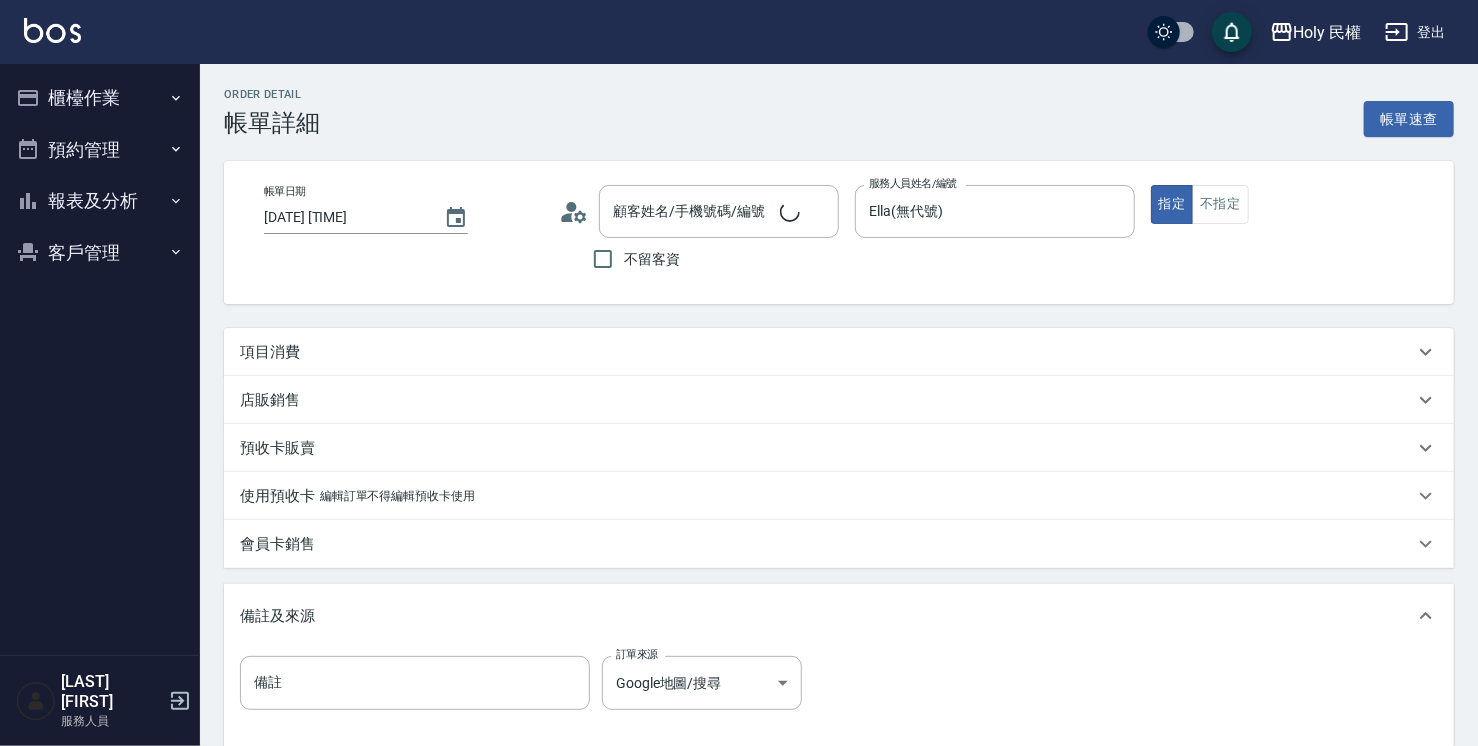 type on "2025/08/05 16:30" 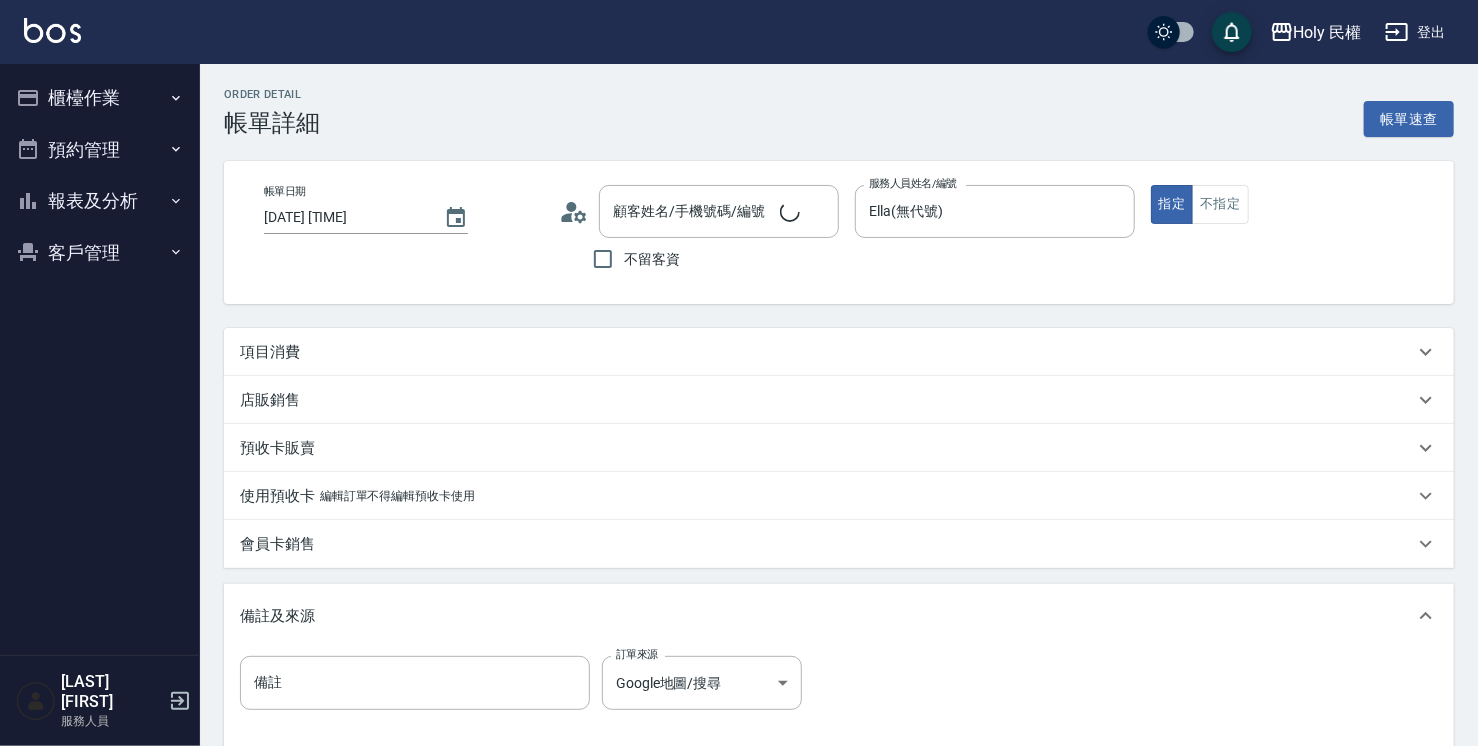 type on "Ella(無代號)" 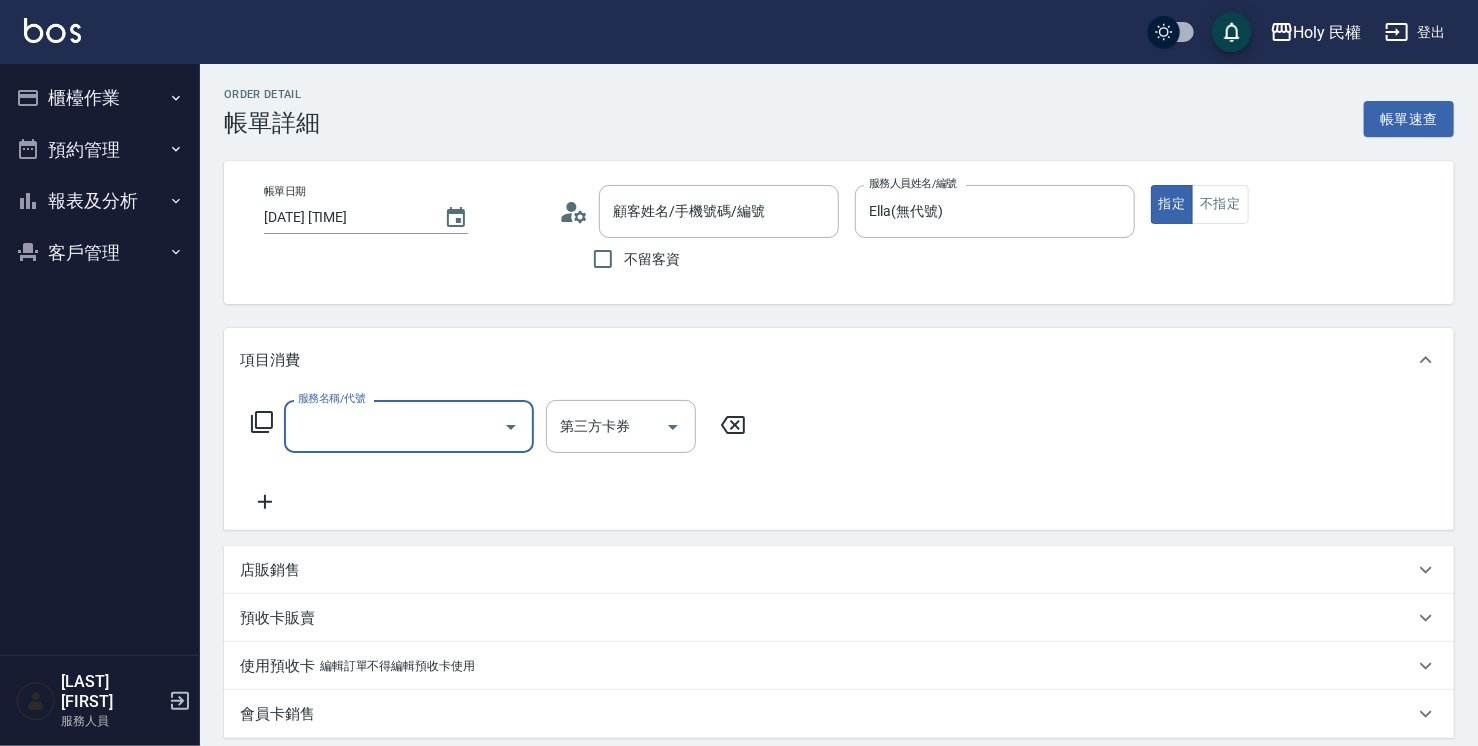 scroll, scrollTop: 0, scrollLeft: 0, axis: both 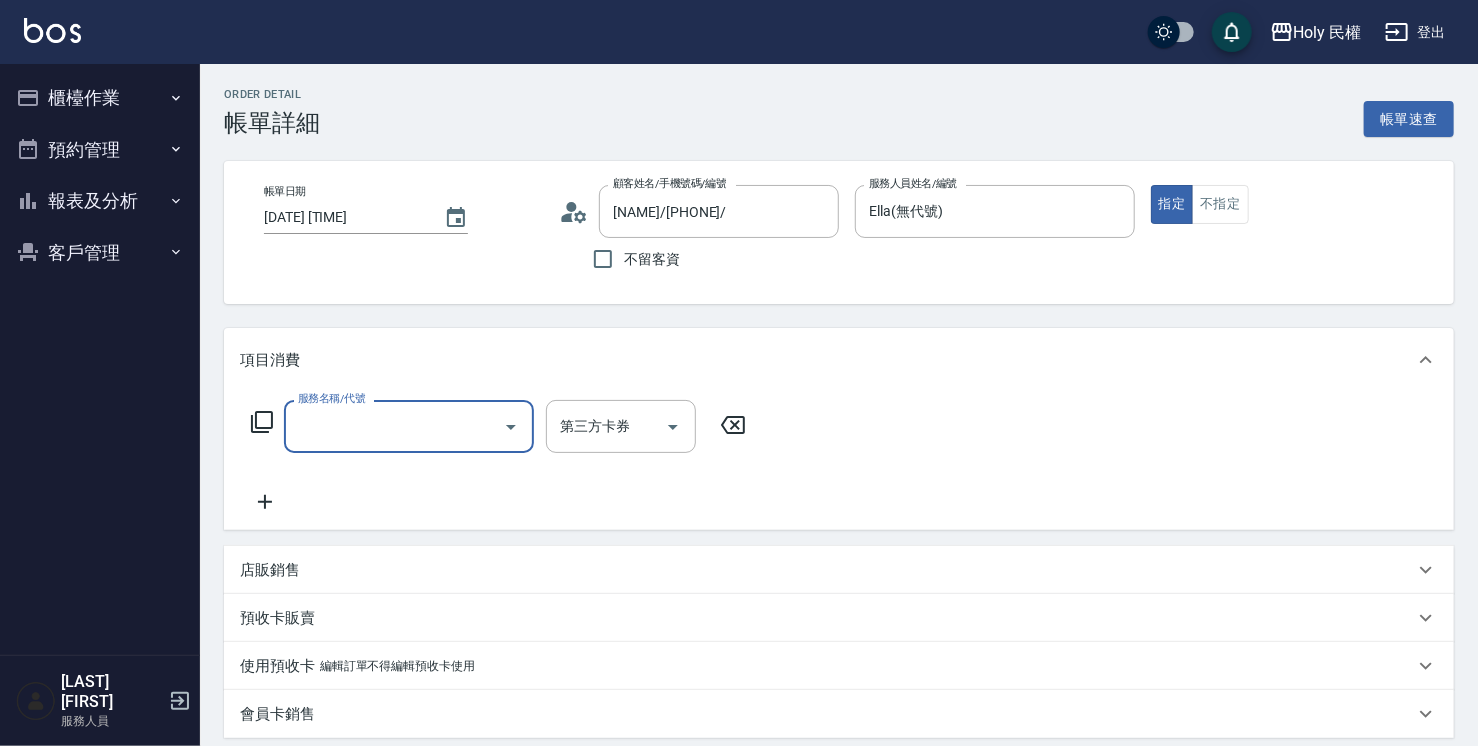 type on "[NAME]/[PHONE]/" 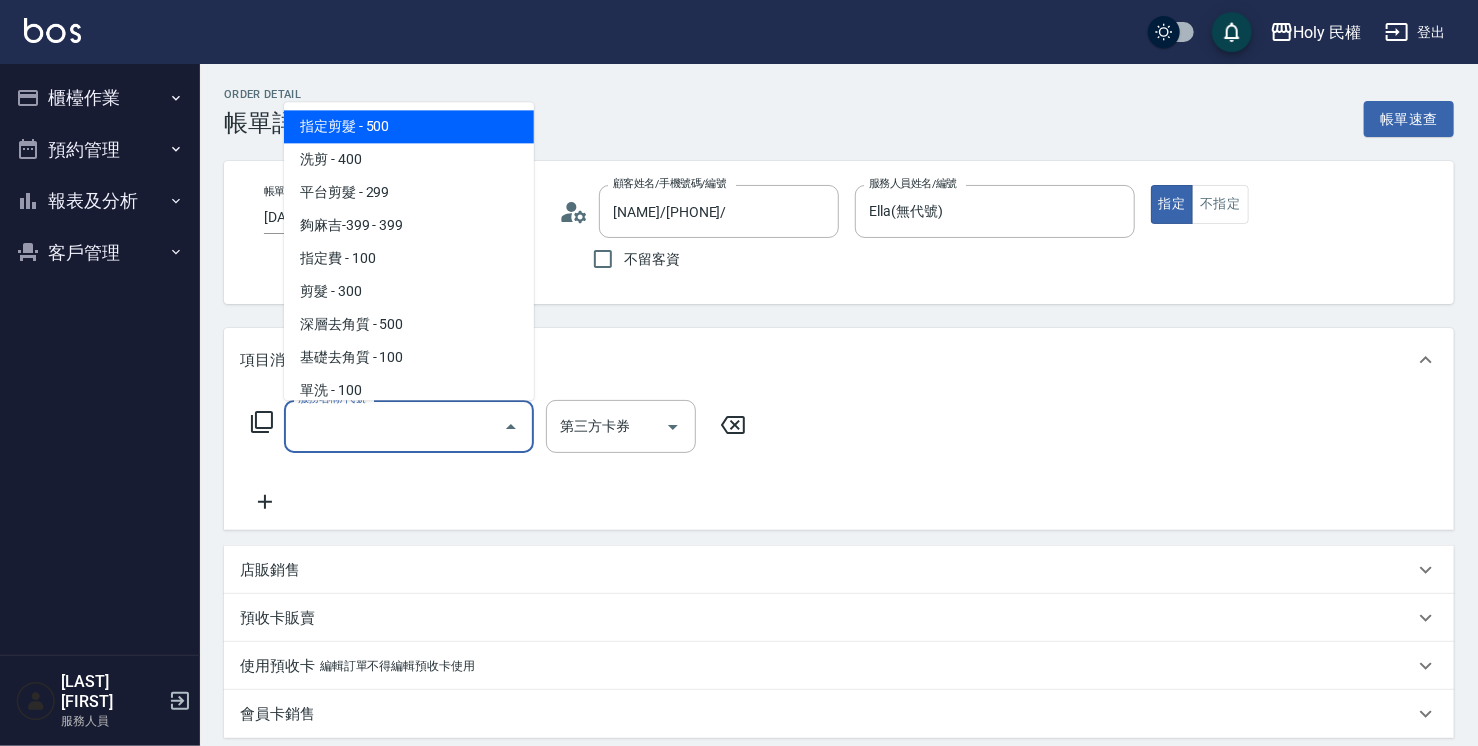 click on "指定剪髮 - 500" at bounding box center [409, 126] 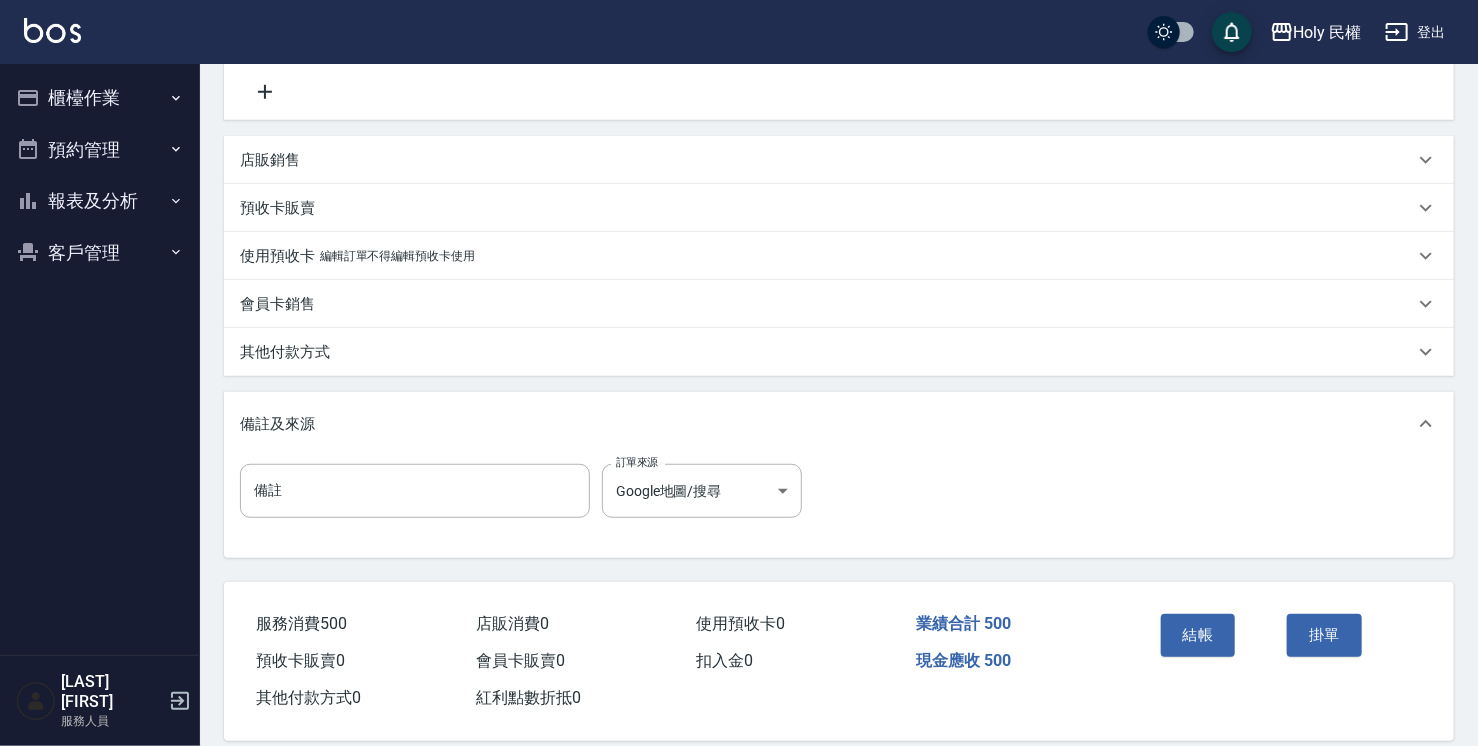 scroll, scrollTop: 436, scrollLeft: 0, axis: vertical 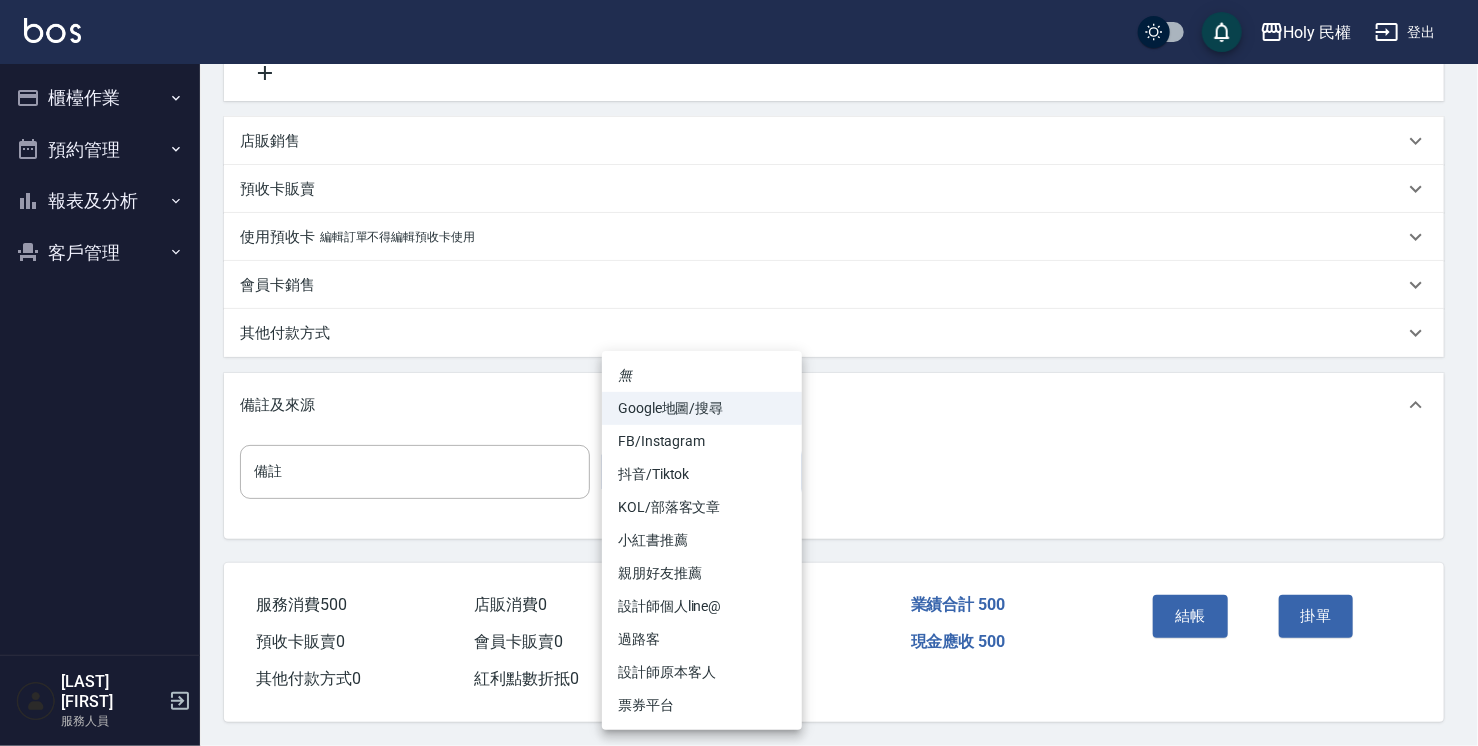 click on "Holy 民權 登出 櫃檯作業 打帳單 帳單列表 營業儀表板 現場電腦打卡 預約管理 預約管理 單日預約紀錄 單週預約紀錄 報表及分析 報表目錄 店家日報表 店家排行榜 設計師日報表 設計師排行榜 商品銷售排行榜 顧客入金餘額表 顧客卡券餘額表 客戶管理 客戶列表 卡券管理 黃聖智 服務人員 Order detail 帳單詳細  帳單速查 帳單日期 2025/08/05 16:30 顧客姓名/手機號碼/編號 Nick/0927988808/ 顧客姓名/手機號碼/編號 不留客資 服務人員姓名/編號 Ella(無代號) 服務人員姓名/編號 指定 不指定 項目消費 服務名稱/代號 指定剪髮(1) 服務名稱/代號 價格 500 價格 第三方卡券 第三方卡券 店販銷售 服務人員姓名/編號 服務人員姓名/編號 商品代號/名稱 商品代號/名稱 預收卡販賣 卡券名稱/代號 卡券名稱/代號 使用預收卡 編輯訂單不得編輯預收卡使用 卡券名稱/代號 卡券名稱/代號 會員卡銷售" at bounding box center (739, 158) 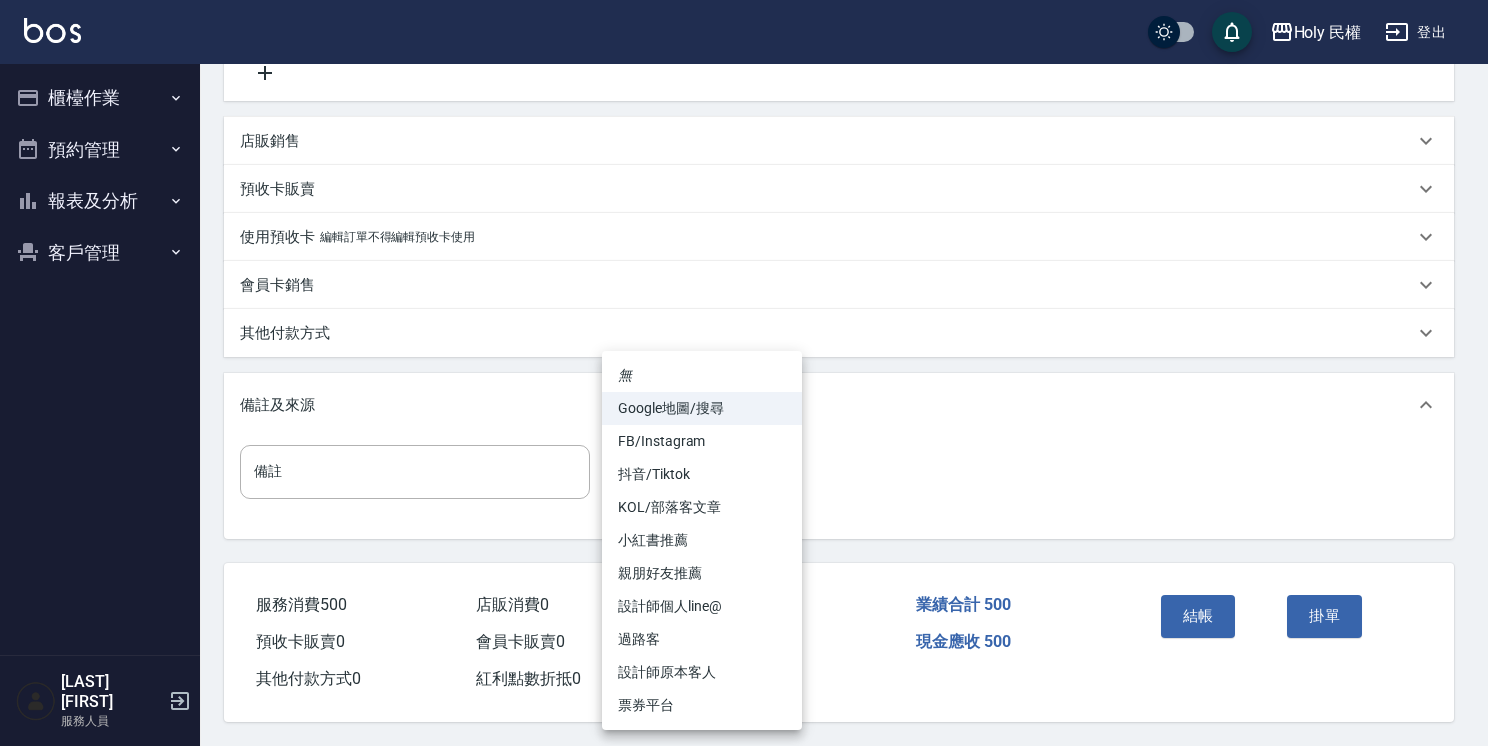click on "設計師原本客人" at bounding box center [702, 672] 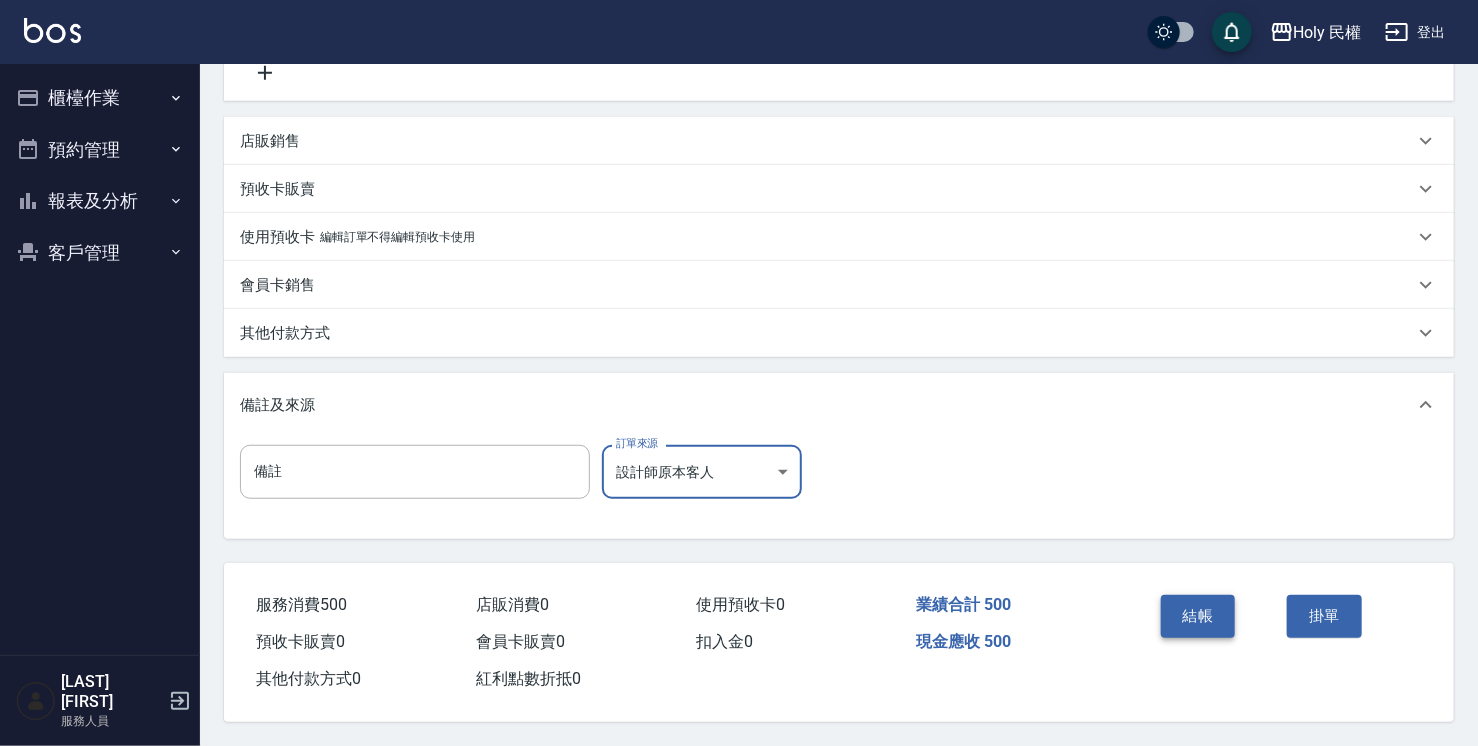 click on "結帳" at bounding box center [1198, 616] 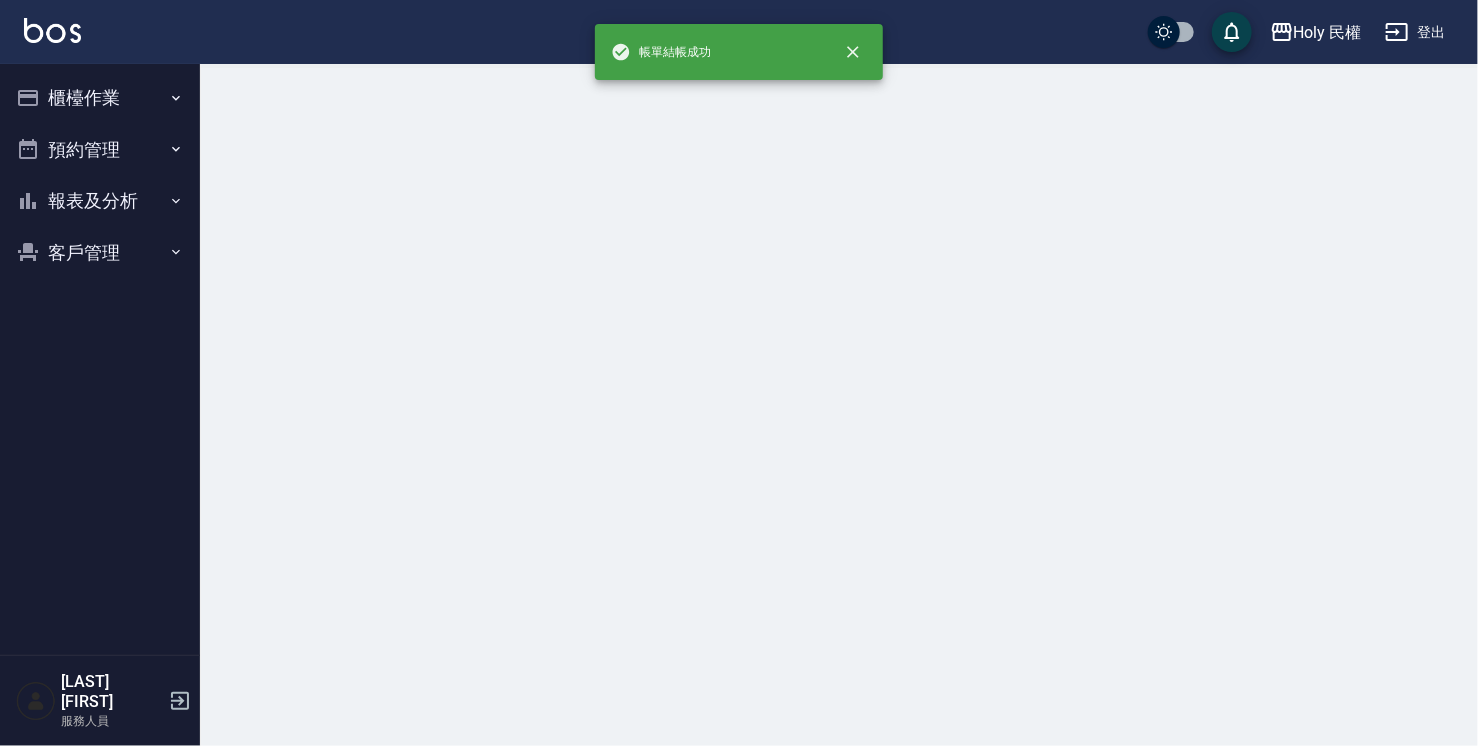 scroll, scrollTop: 0, scrollLeft: 0, axis: both 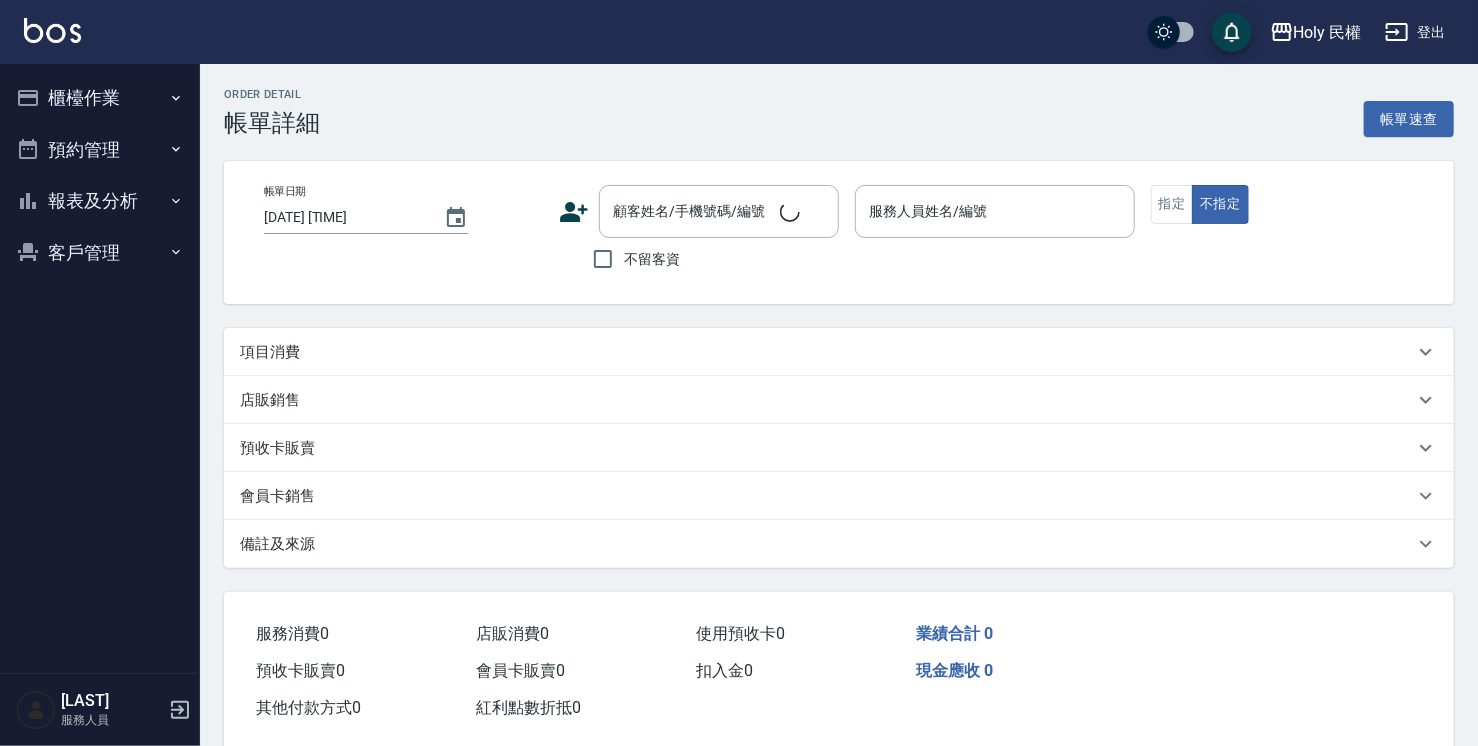 click on "項目消費" at bounding box center [827, 352] 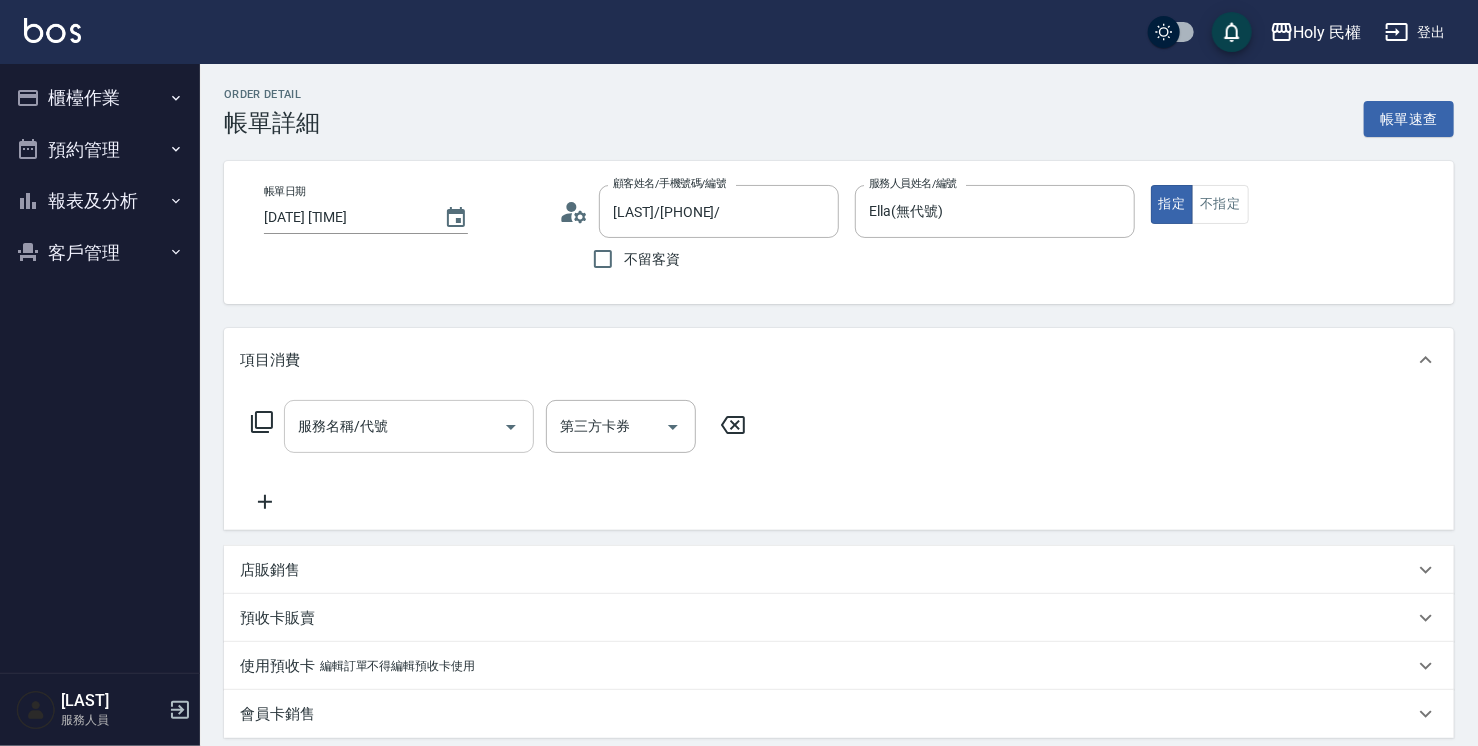 type on "吳/0928096315/" 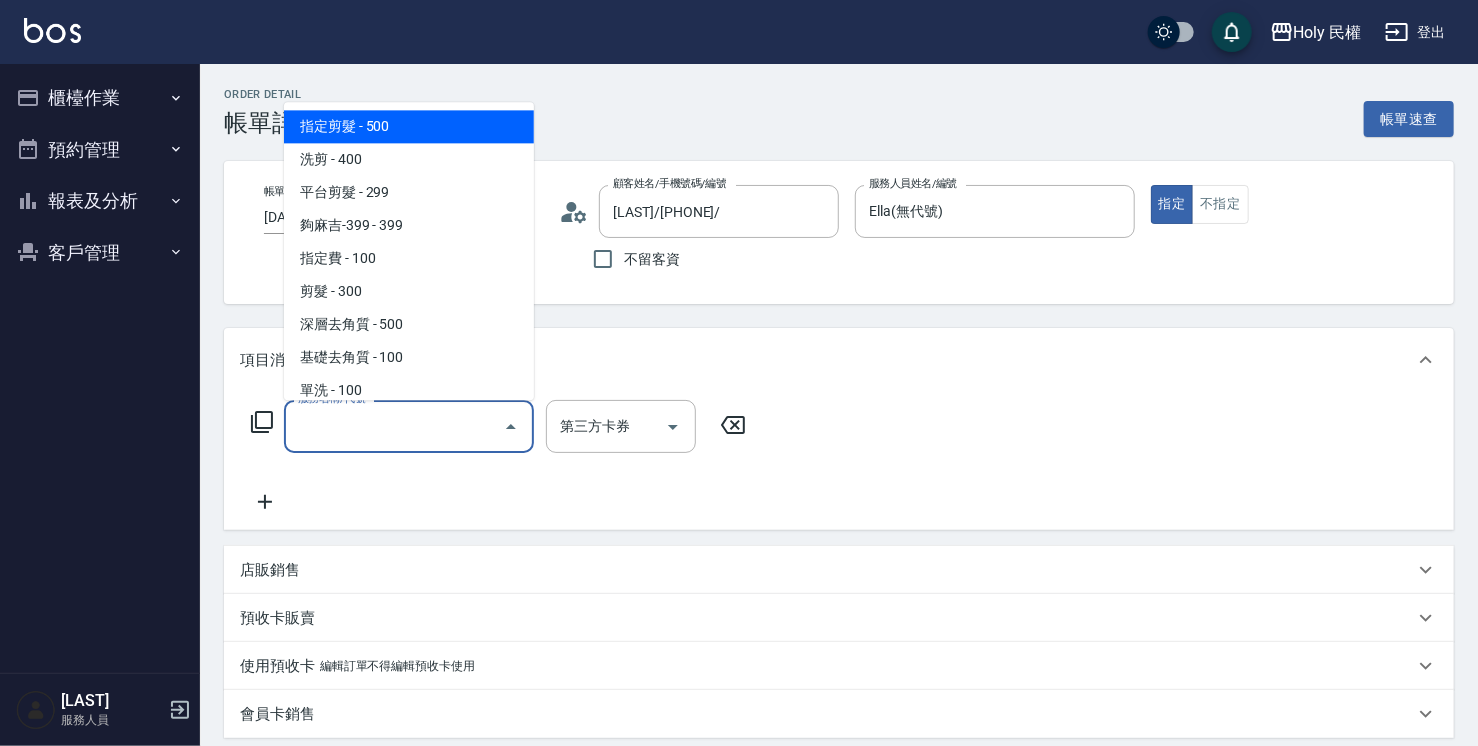 click on "服務名稱/代號" at bounding box center (394, 426) 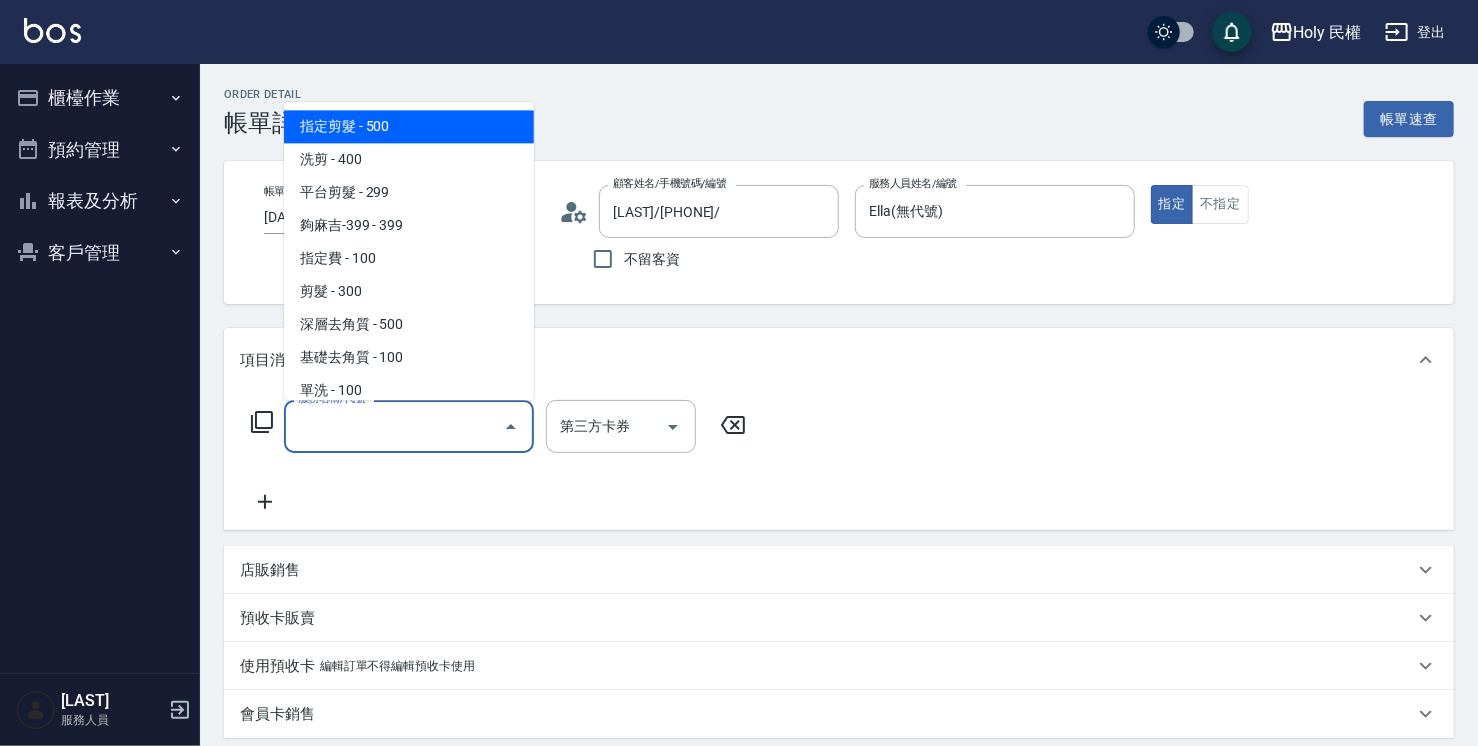 click on "指定剪髮 - 500" at bounding box center (409, 126) 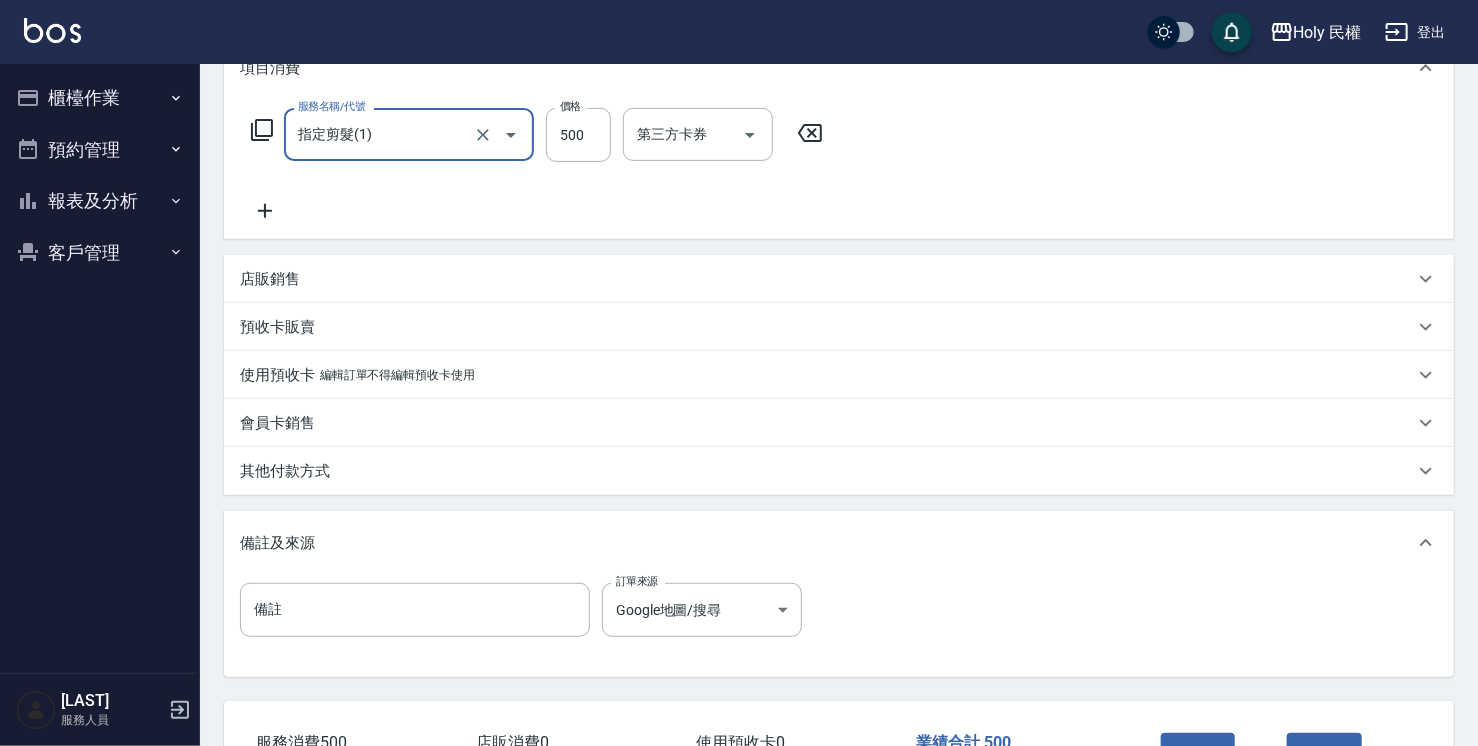 scroll, scrollTop: 300, scrollLeft: 0, axis: vertical 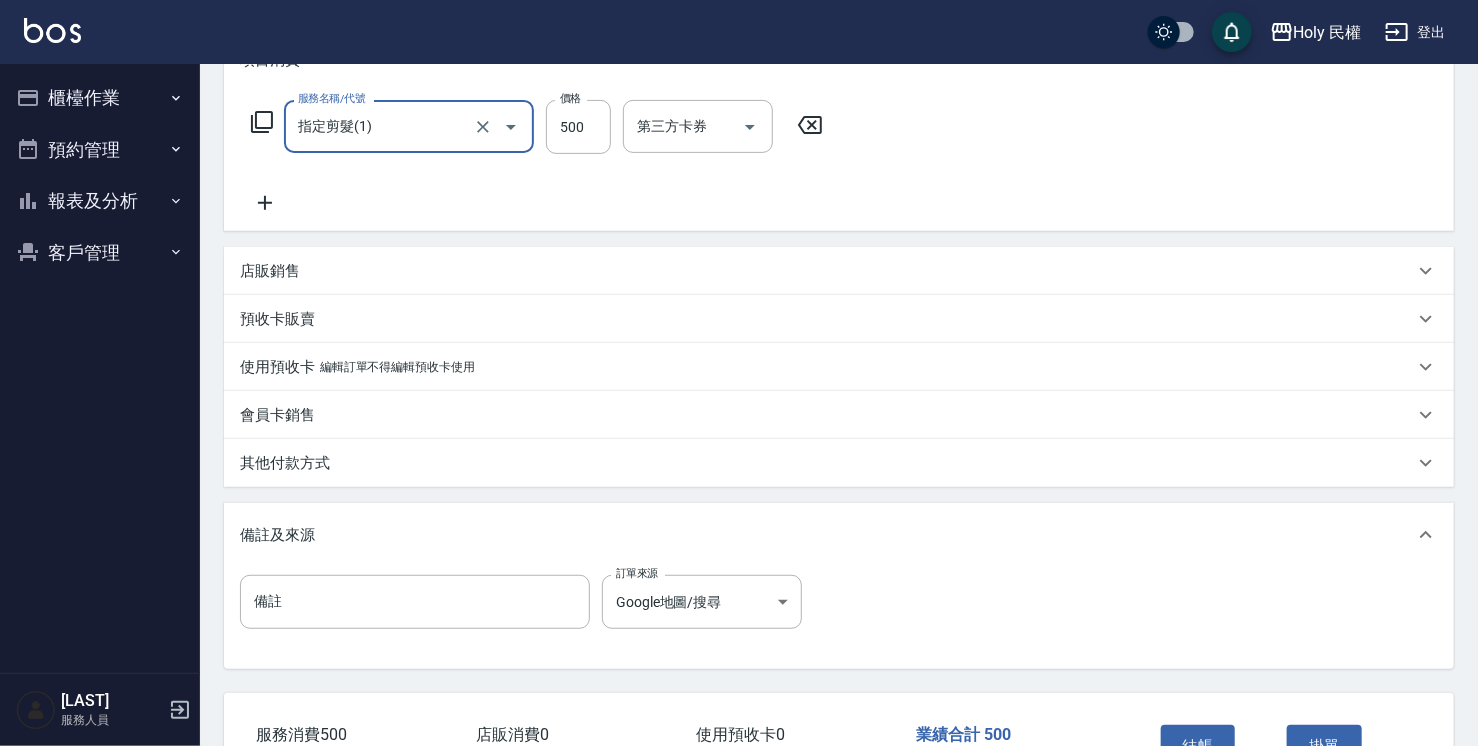 click on "備註 備註 訂單來源 Google地圖/搜尋 Google地圖/搜尋 訂單來源" at bounding box center (527, 602) 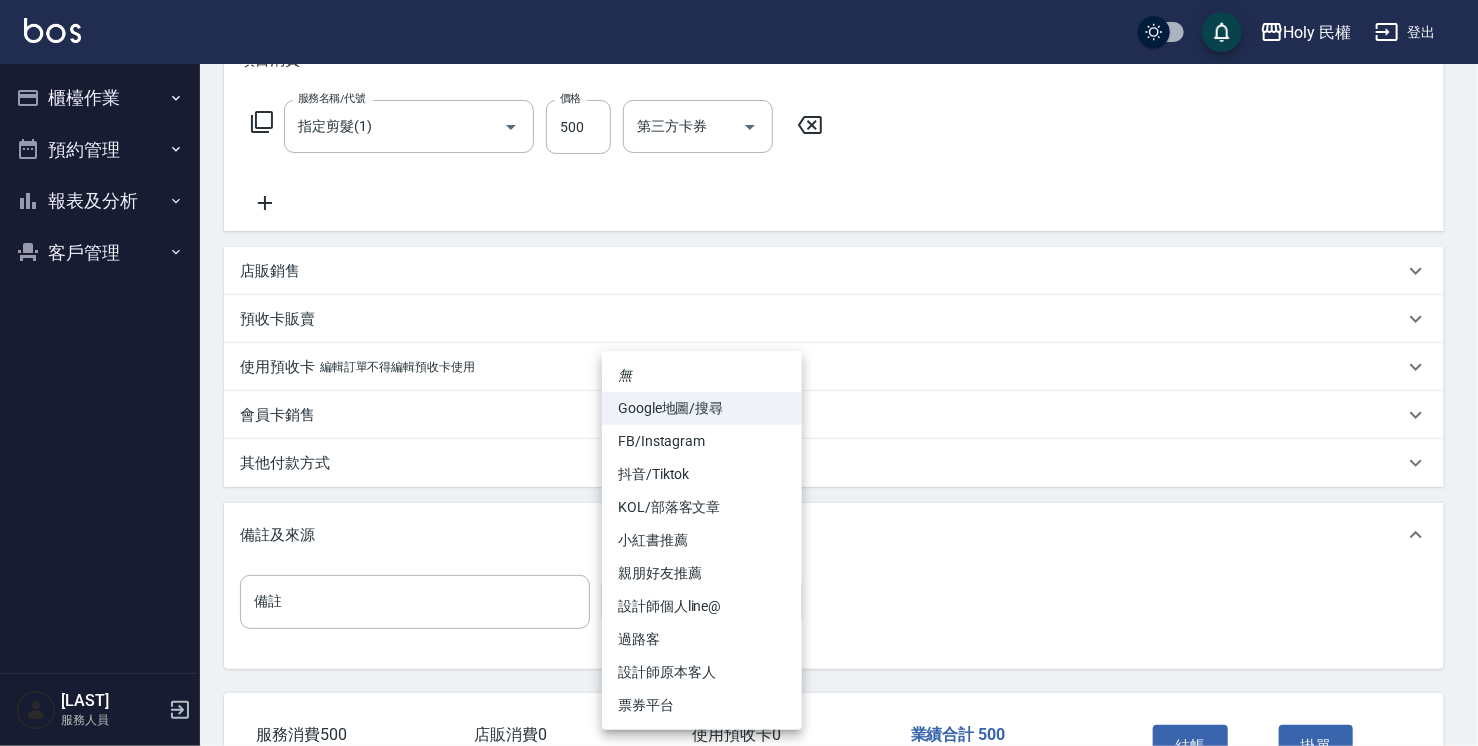 click on "Holy 民權 登出 櫃檯作業 打帳單 帳單列表 營業儀表板 現場電腦打卡 預約管理 預約管理 單日預約紀錄 單週預約紀錄 報表及分析 報表目錄 店家日報表 店家排行榜 設計師日報表 設計師排行榜 商品銷售排行榜 顧客入金餘額表 顧客卡券餘額表 客戶管理 客戶列表 卡券管理 黃聖智 服務人員 Order detail 帳單詳細  帳單速查 帳單日期 2025/08/05 17:00 顧客姓名/手機號碼/編號 吳/0928096315/ 顧客姓名/手機號碼/編號 不留客資 服務人員姓名/編號 Ella(無代號) 服務人員姓名/編號 指定 不指定 項目消費 服務名稱/代號 指定剪髮(1) 服務名稱/代號 價格 500 價格 第三方卡券 第三方卡券 店販銷售 服務人員姓名/編號 服務人員姓名/編號 商品代號/名稱 商品代號/名稱 預收卡販賣 卡券名稱/代號 卡券名稱/代號 使用預收卡 編輯訂單不得編輯預收卡使用 卡券名稱/代號 卡券名稱/代號 會員卡銷售 0" at bounding box center [739, 288] 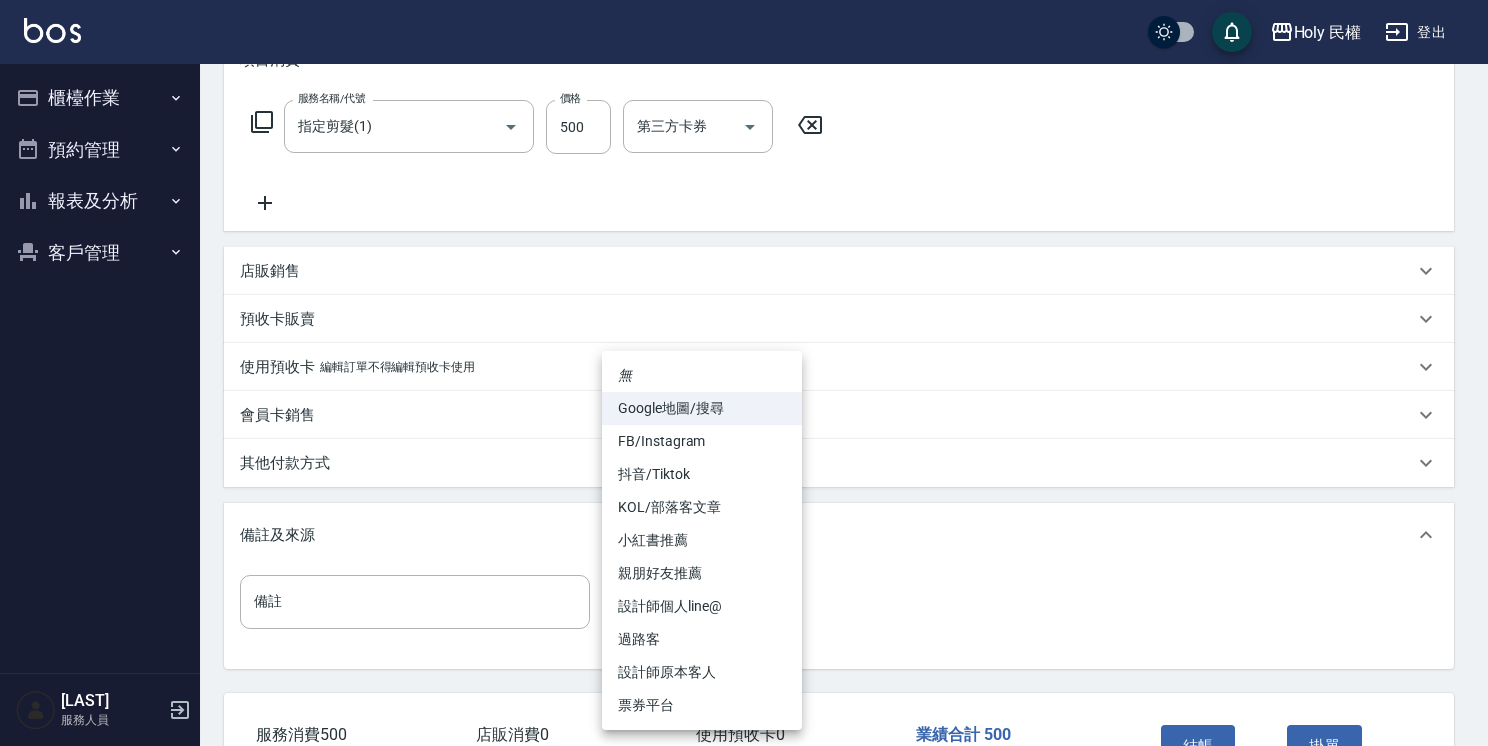 click on "設計師原本客人" at bounding box center [702, 672] 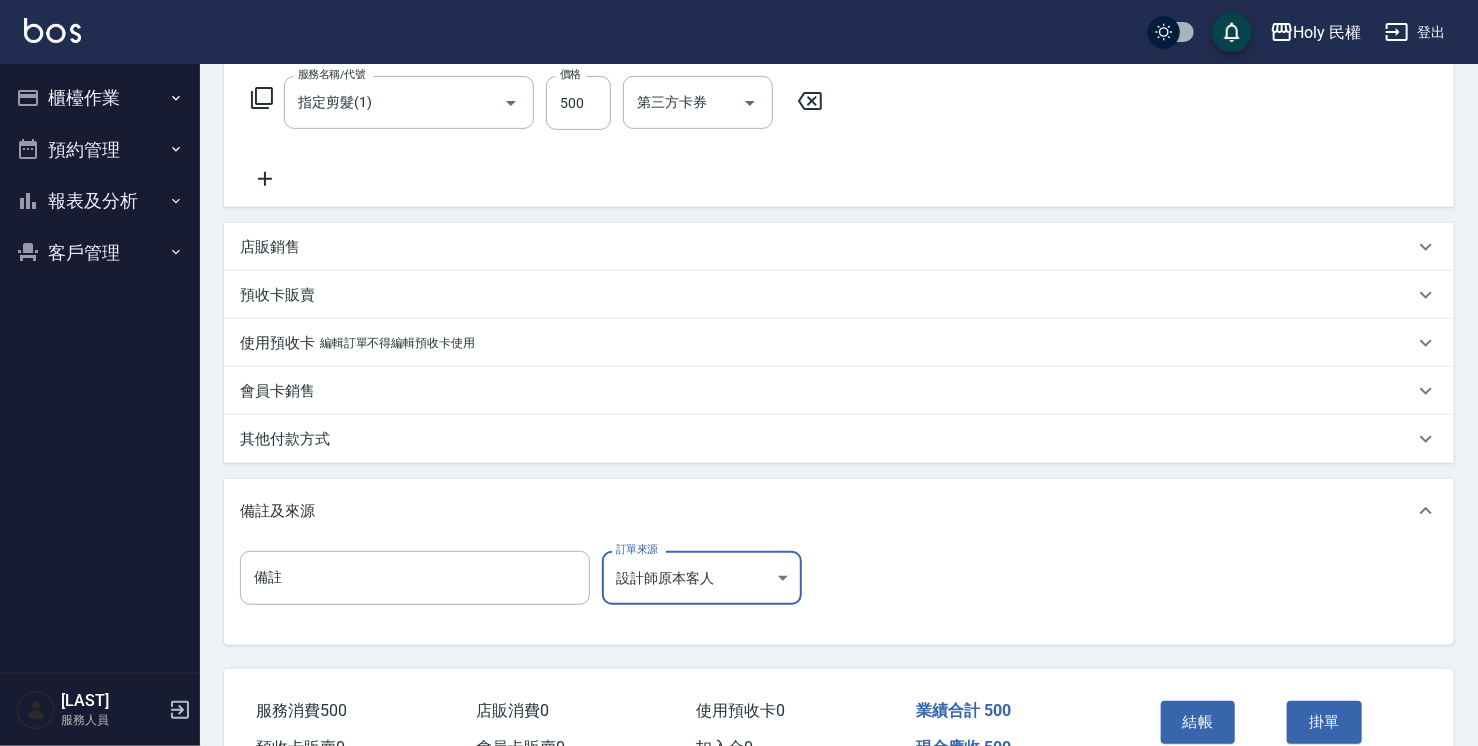 scroll, scrollTop: 400, scrollLeft: 0, axis: vertical 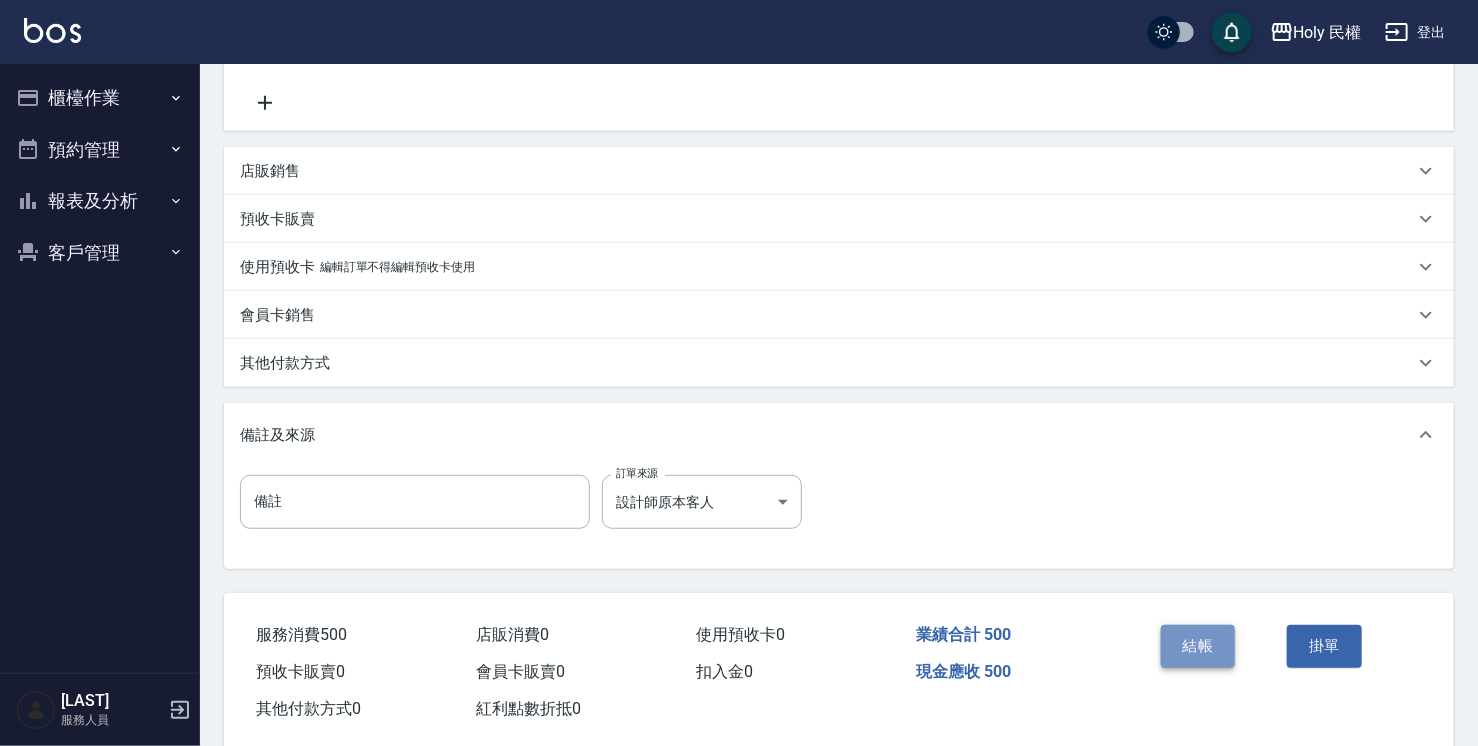 click on "結帳" at bounding box center (1198, 646) 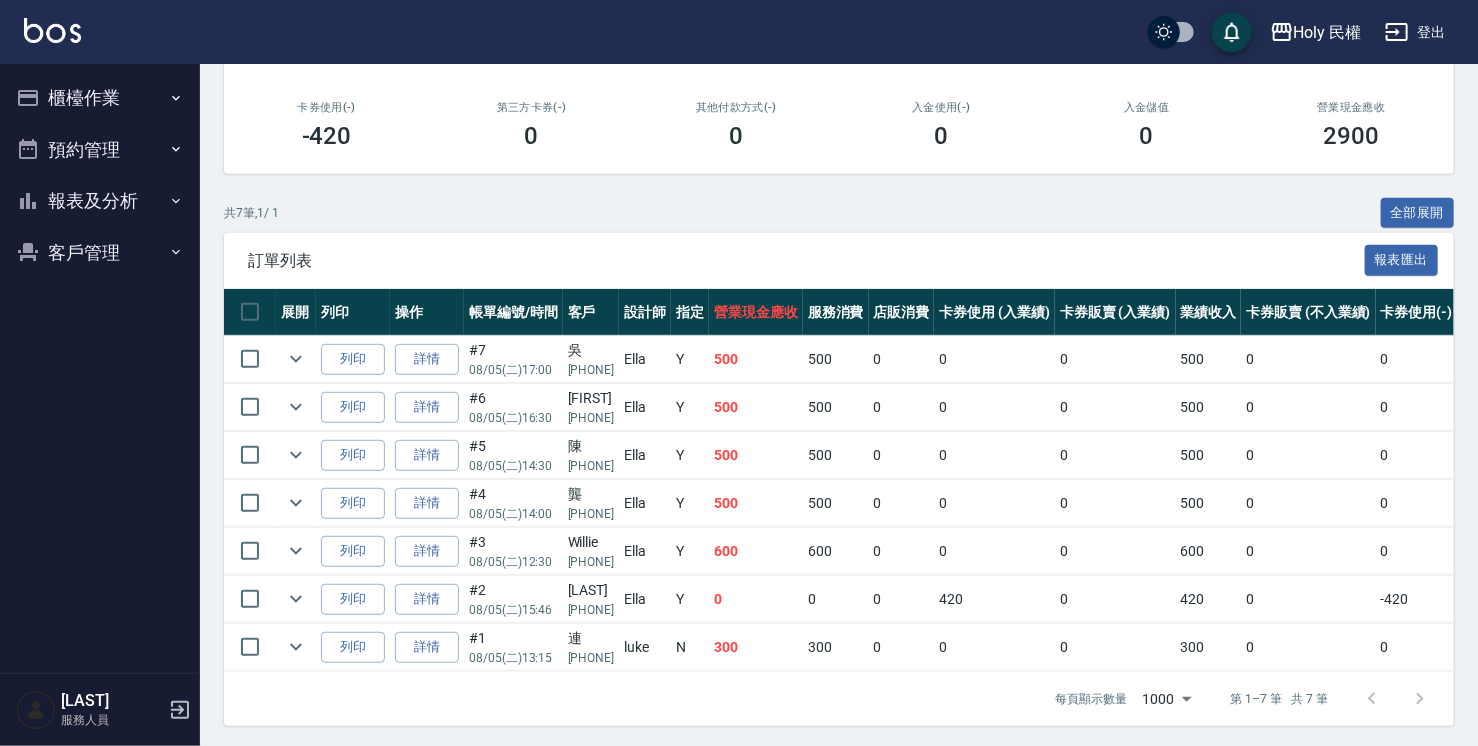 scroll, scrollTop: 344, scrollLeft: 0, axis: vertical 